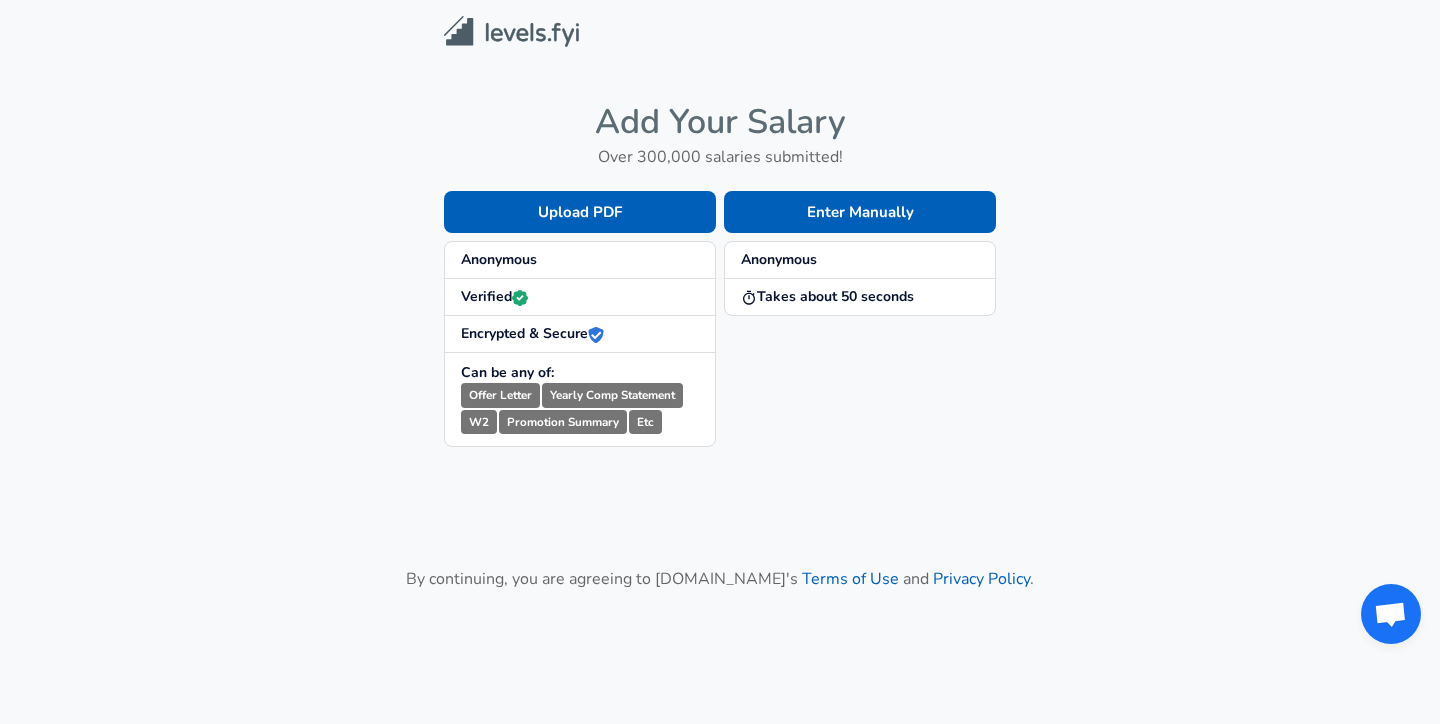 scroll, scrollTop: 0, scrollLeft: 0, axis: both 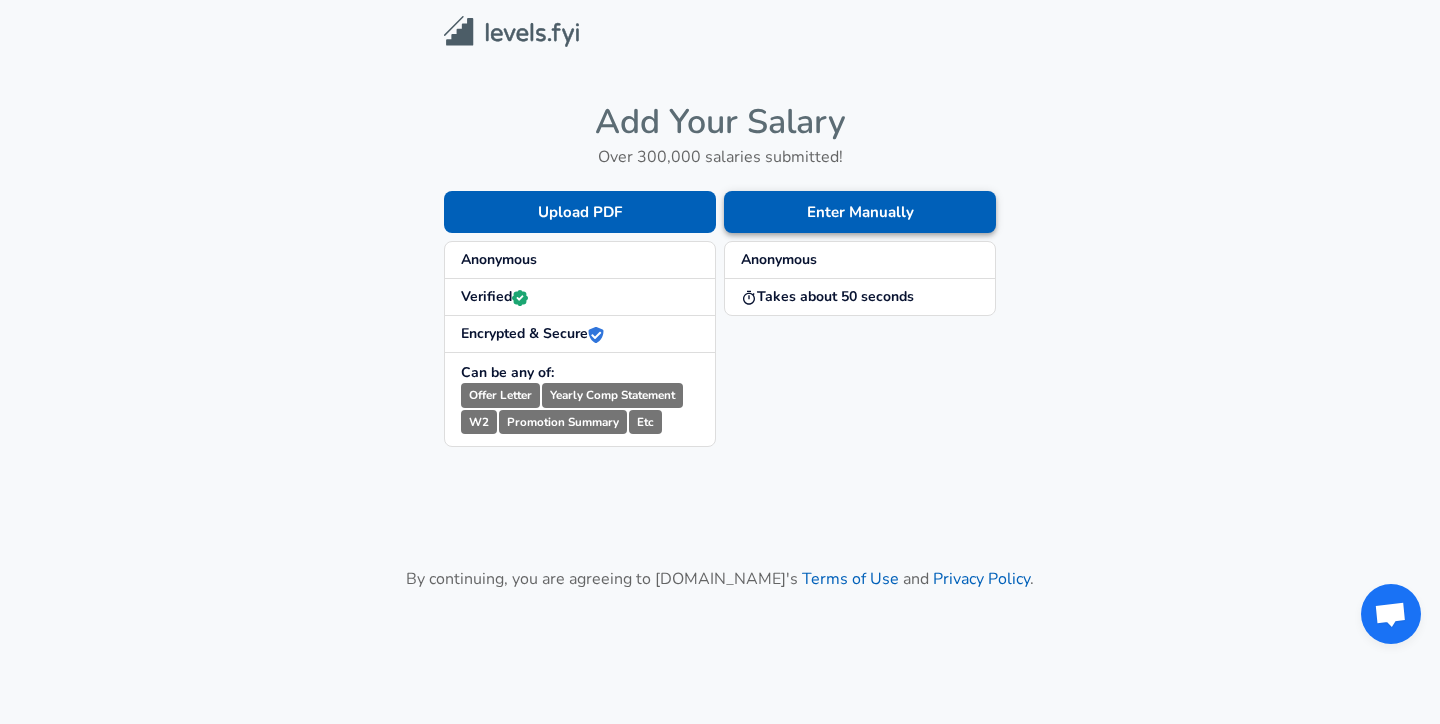 click on "Enter Manually" at bounding box center [860, 212] 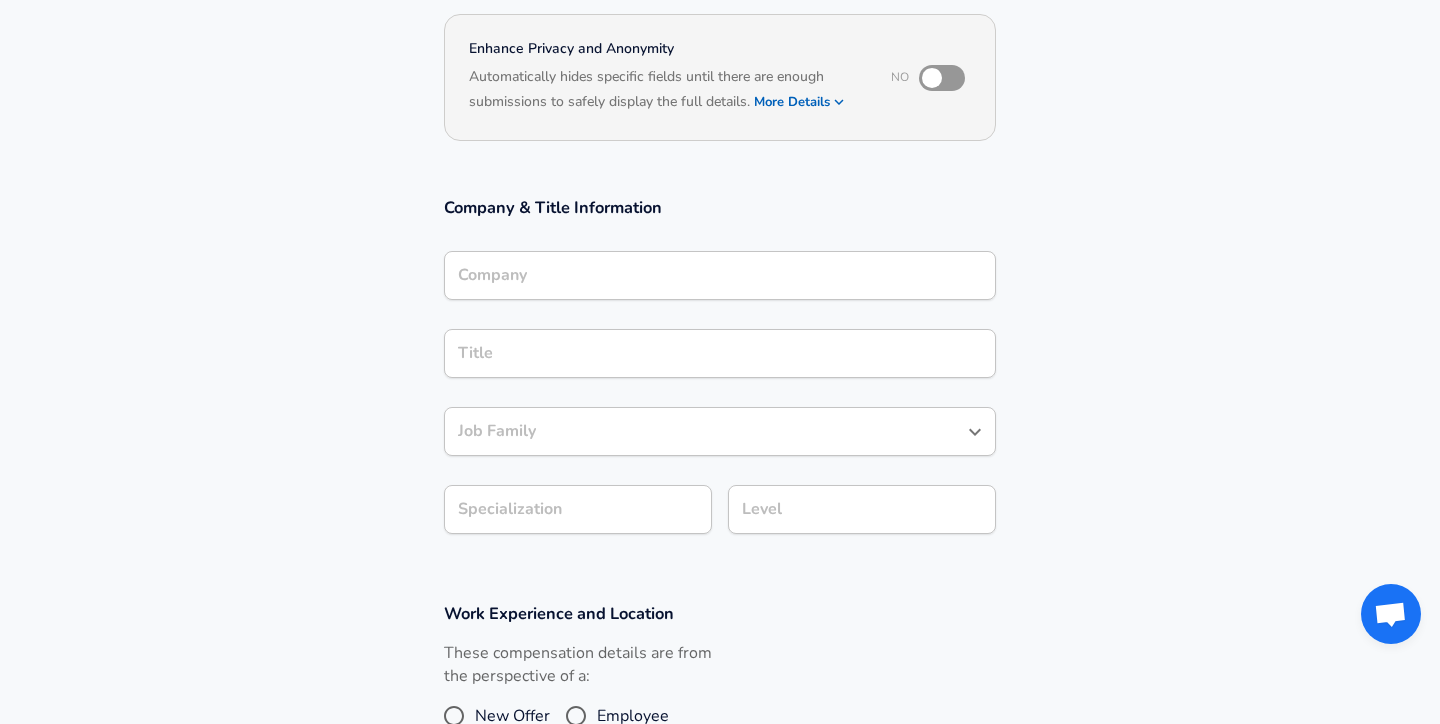 click on "Company" at bounding box center (720, 275) 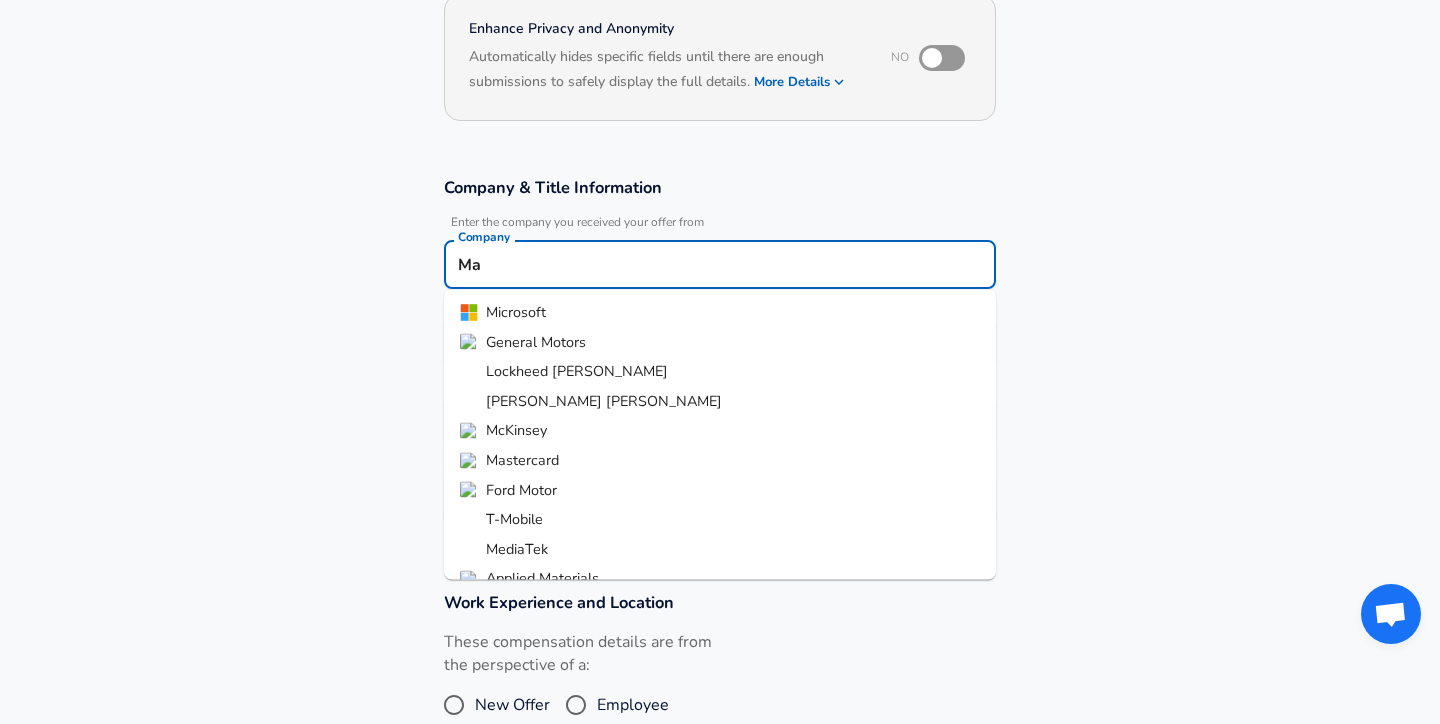 type on "M" 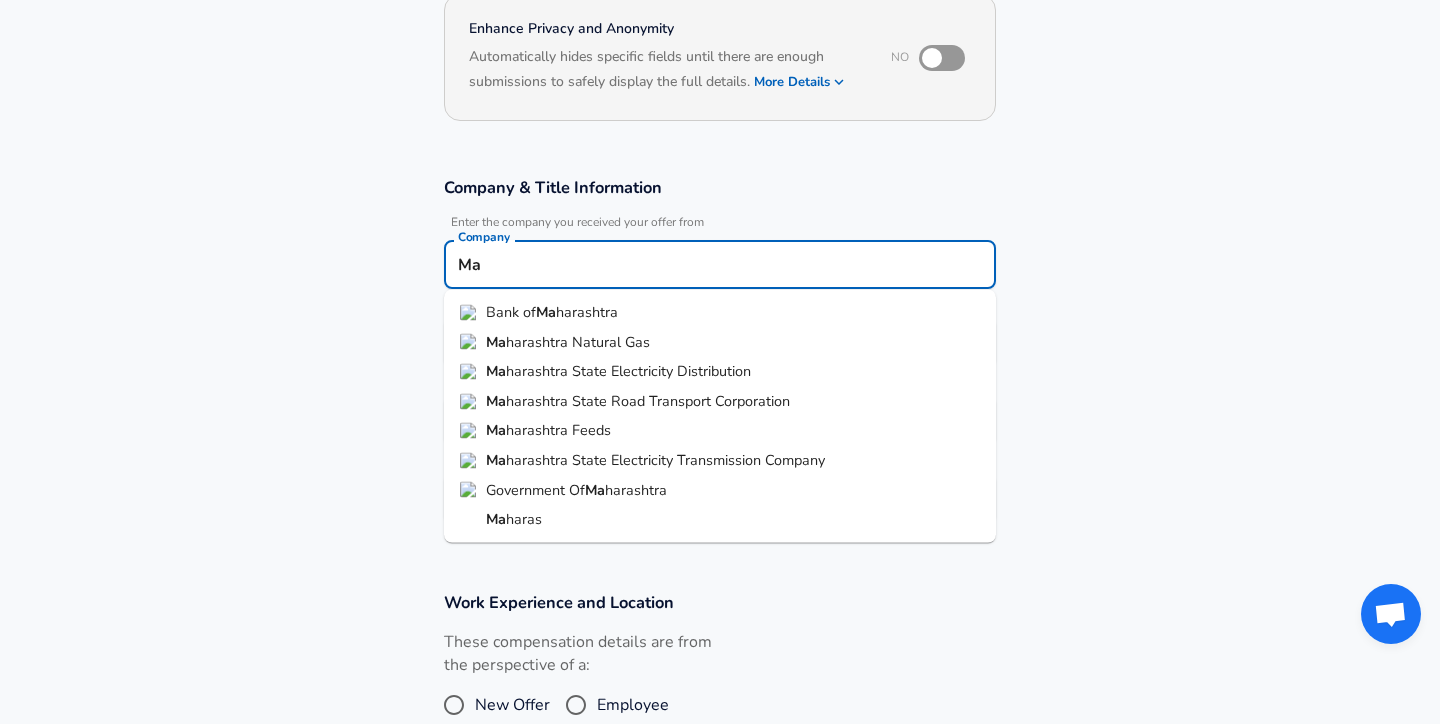 type on "M" 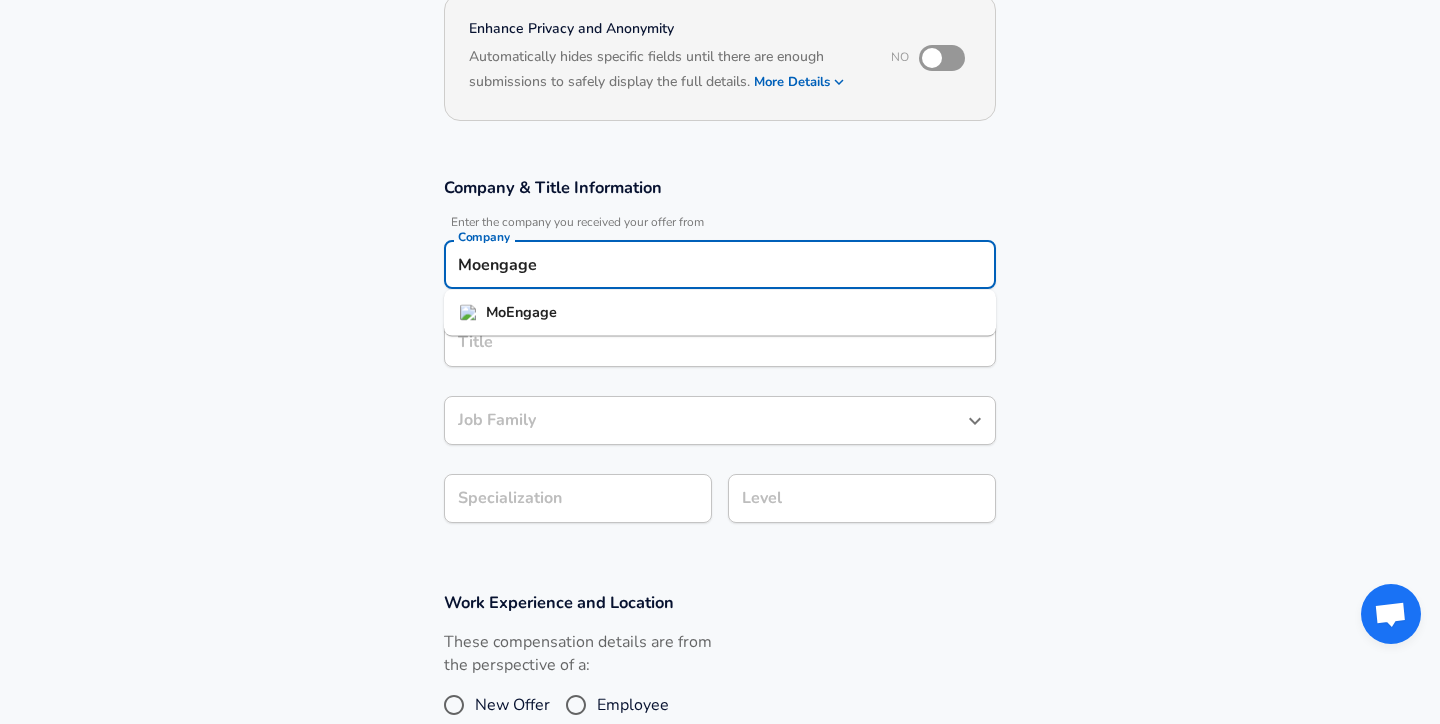 click on "MoEngage" at bounding box center [720, 313] 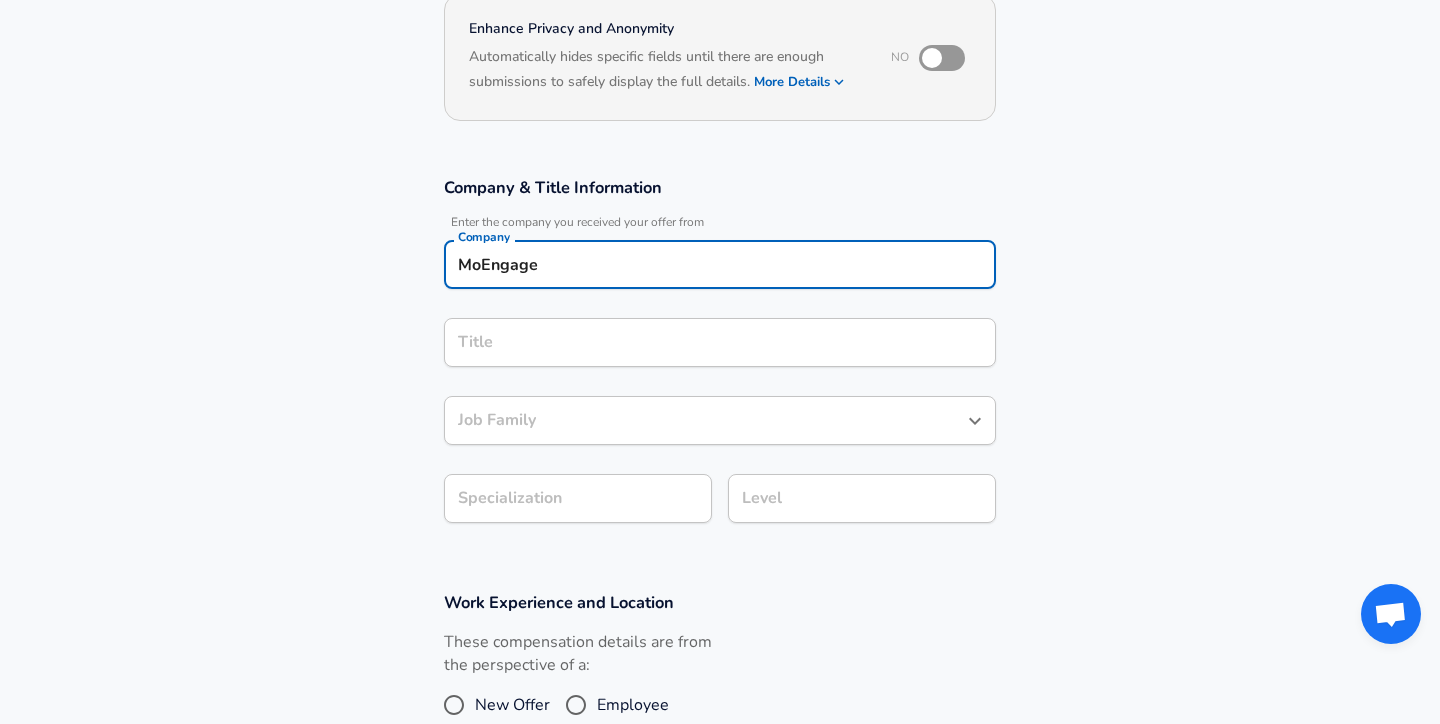type on "MoEngage" 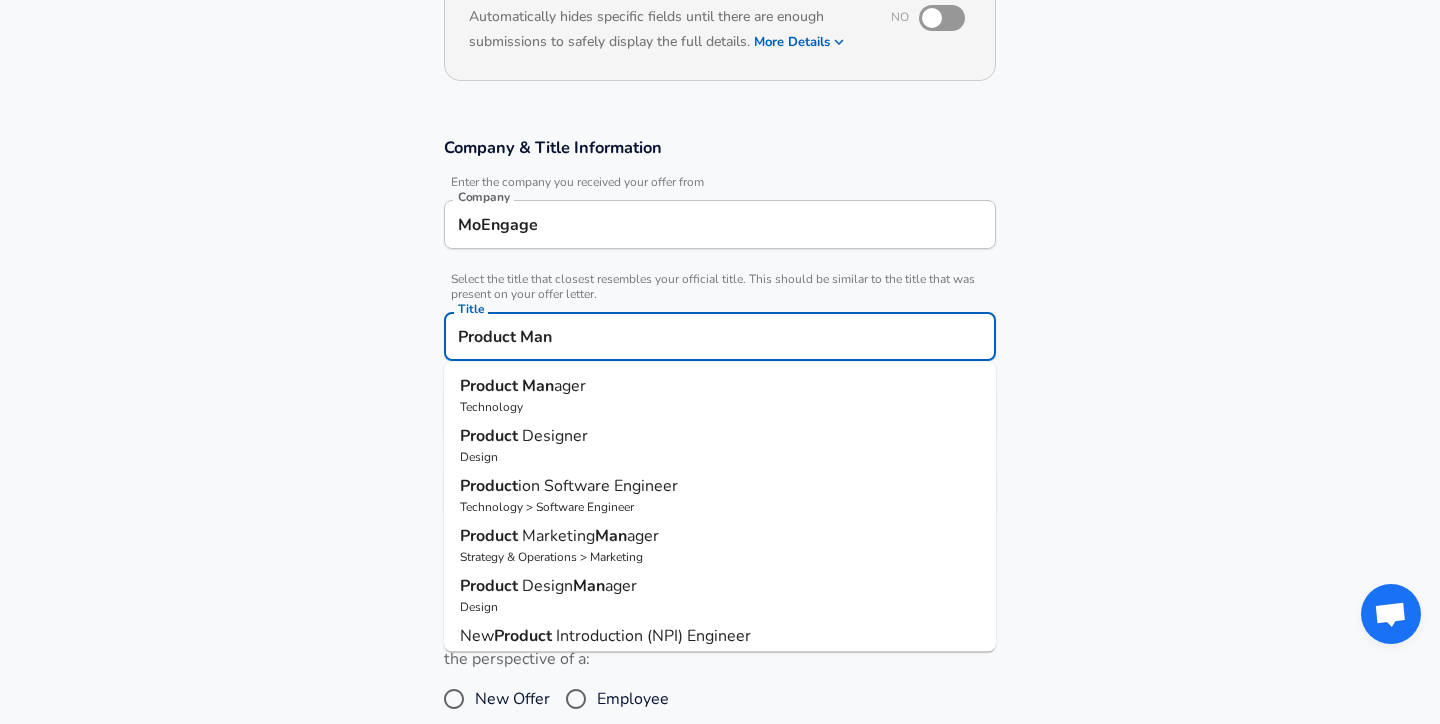 type on "Product Mana" 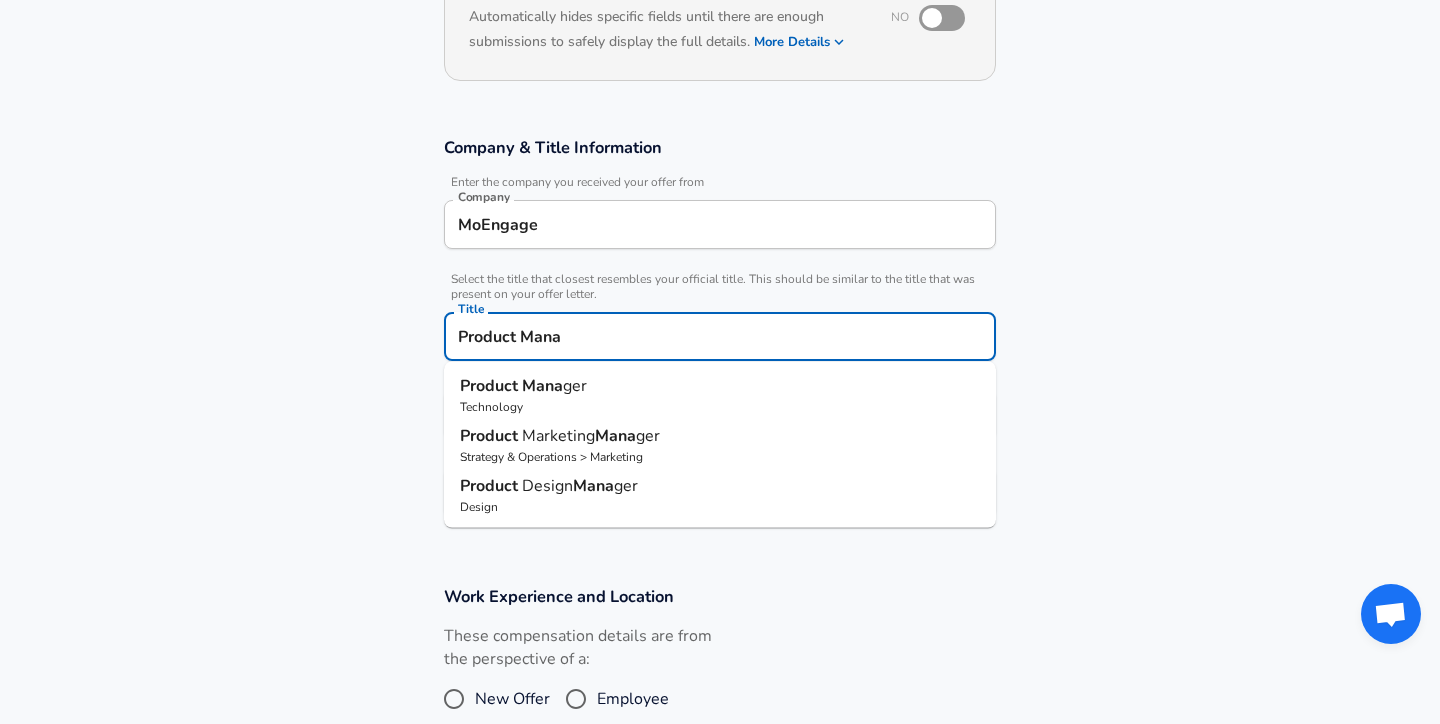 click on "Submit Salary" at bounding box center [724, 860] 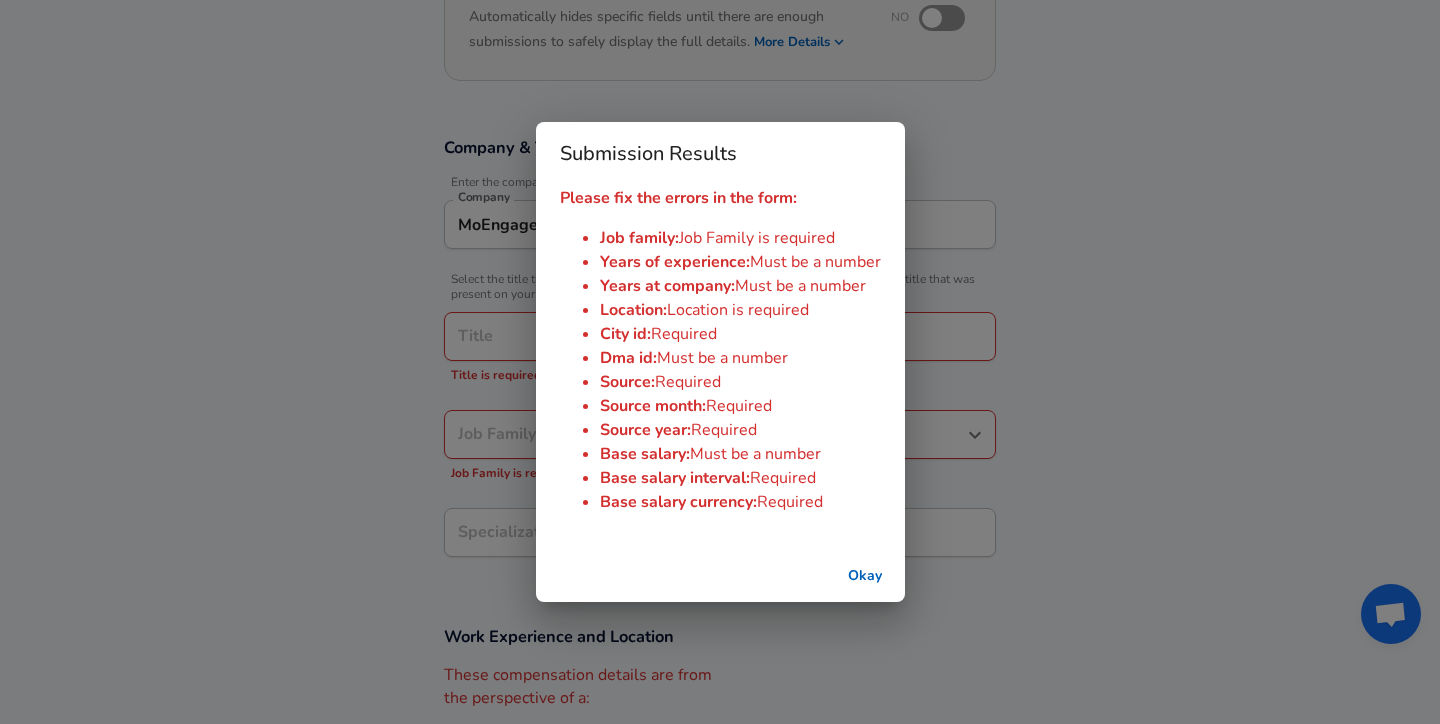 click on "Submission Results Please fix the errors in the form: Job  family :  Job Family is required Years  of  experience :  Must be a number Years  at  company :  Must be a number Location :  Location is required City  id :  Required Dma  id :  Must be a number Source :  Required Source  month :  Required Source  year :  Required Base  salary :  Must be a number Base  salary  interval :  Required Base  salary  currency :  Required Okay" at bounding box center (720, 362) 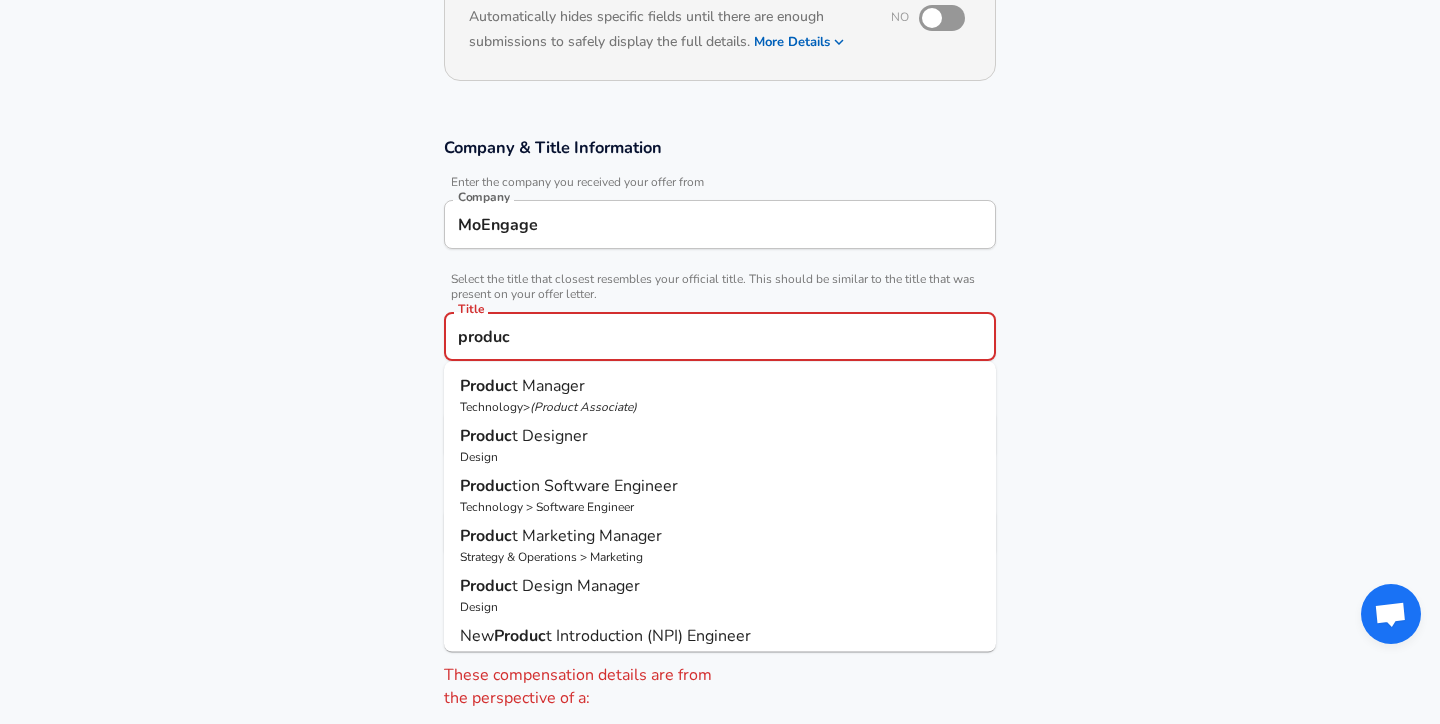 click on "Technology  >  ( Product Associate )" at bounding box center (720, 407) 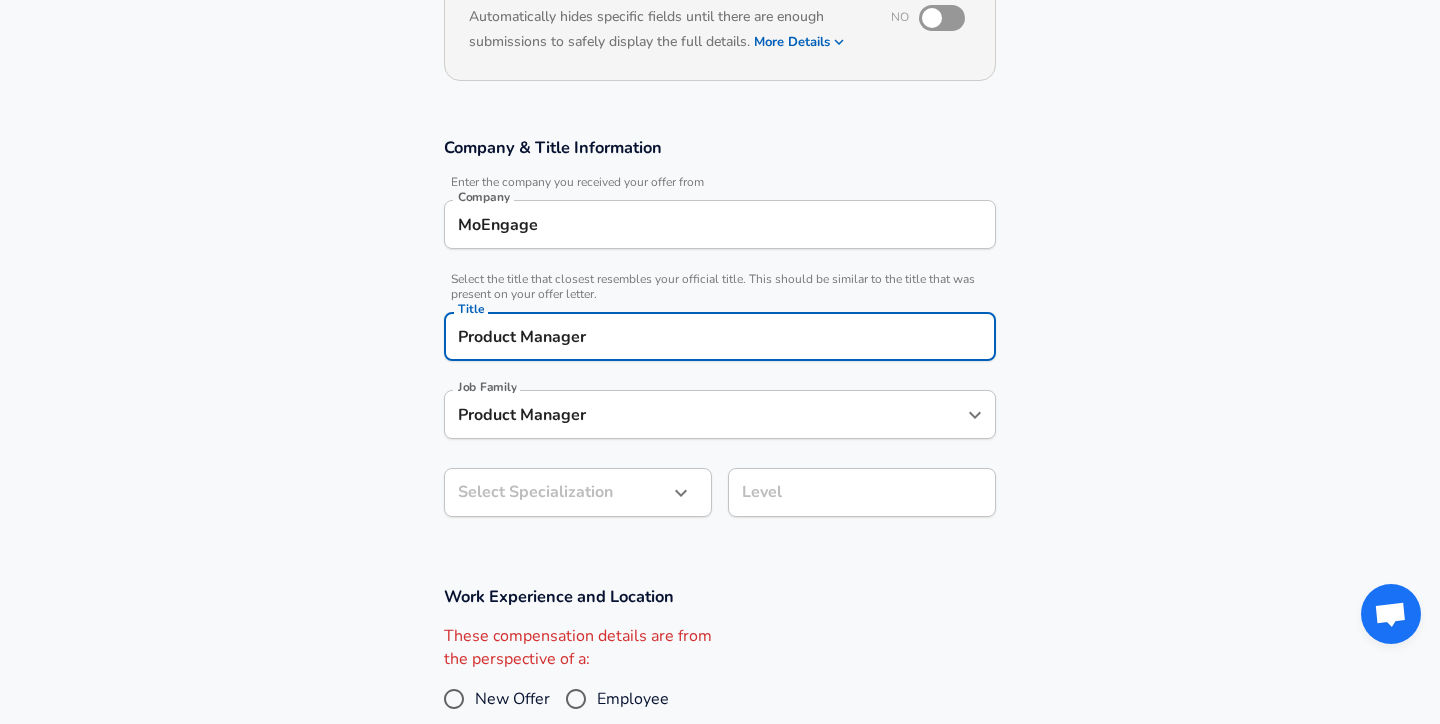 type on "Product Manager" 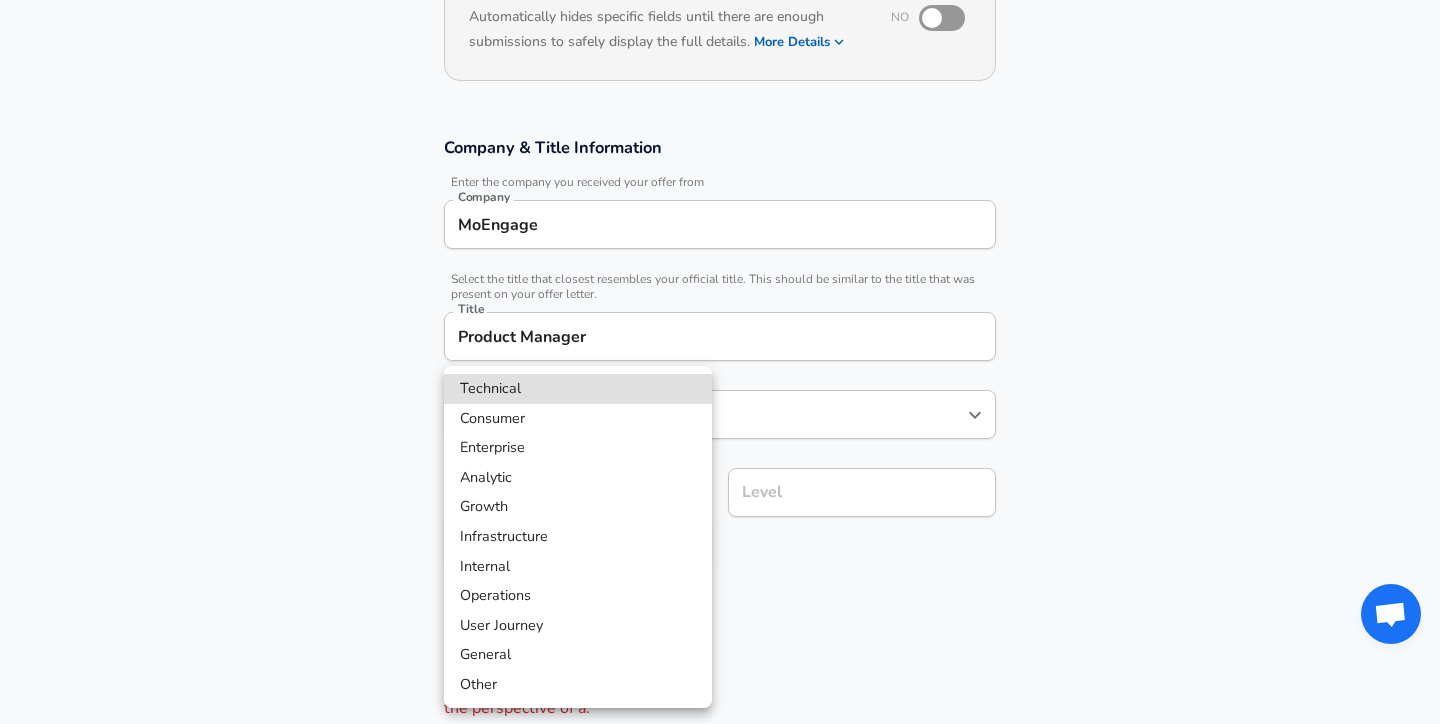 scroll, scrollTop: 303, scrollLeft: 0, axis: vertical 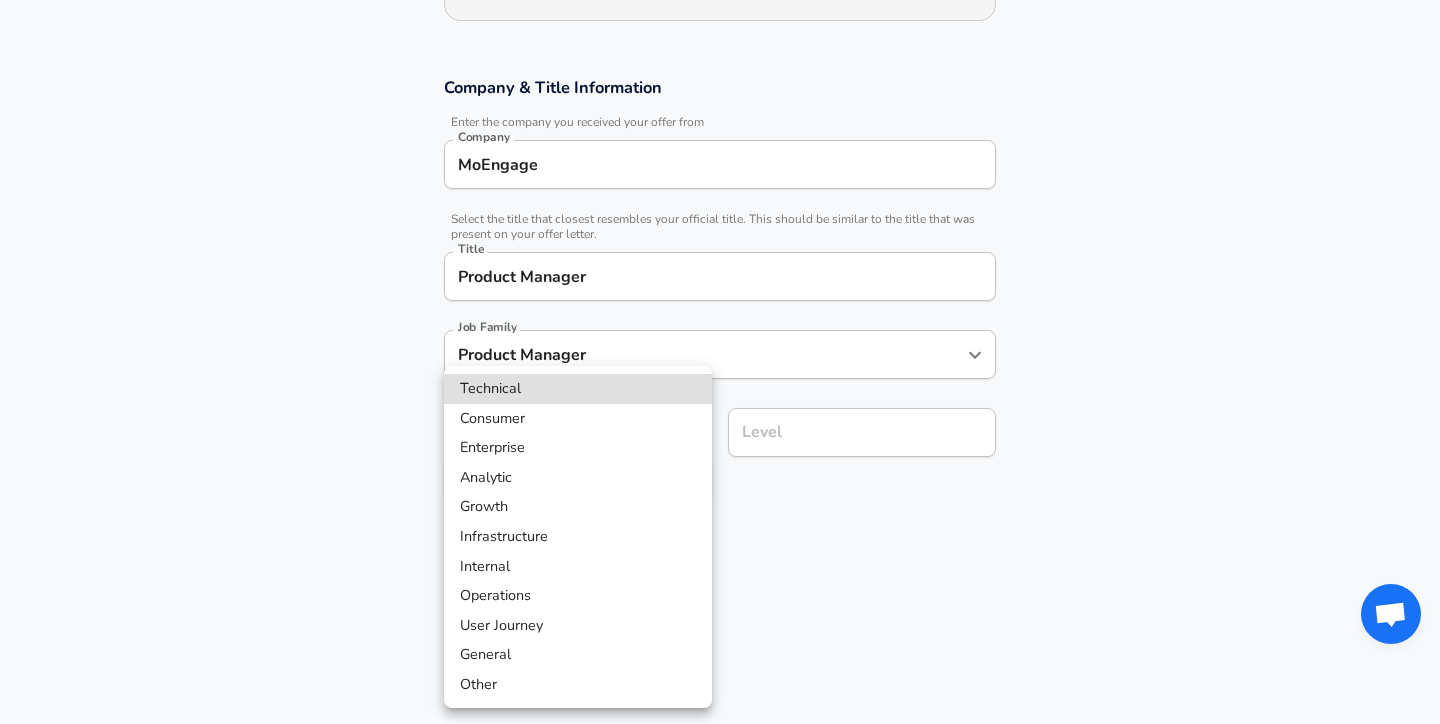 click on "Other" at bounding box center [578, 685] 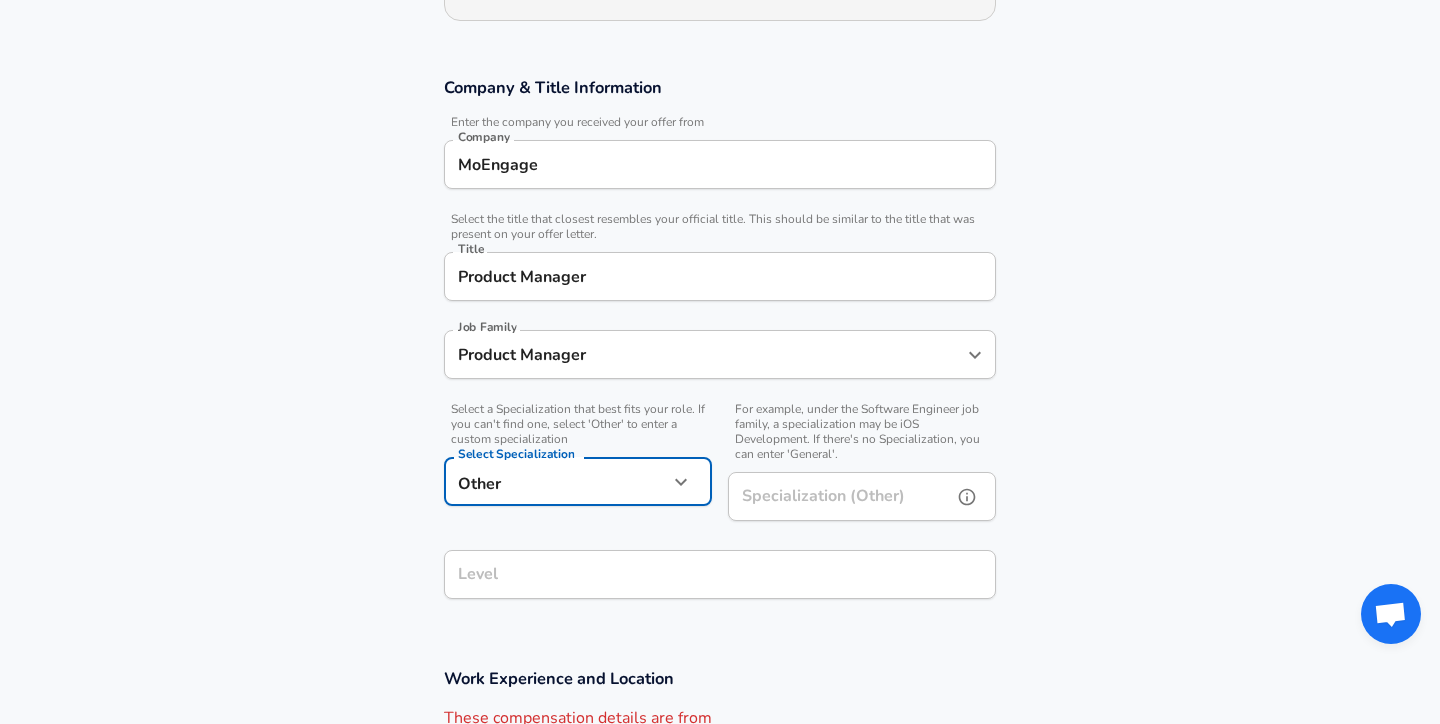 click on "Specialization (Other)" at bounding box center [836, 496] 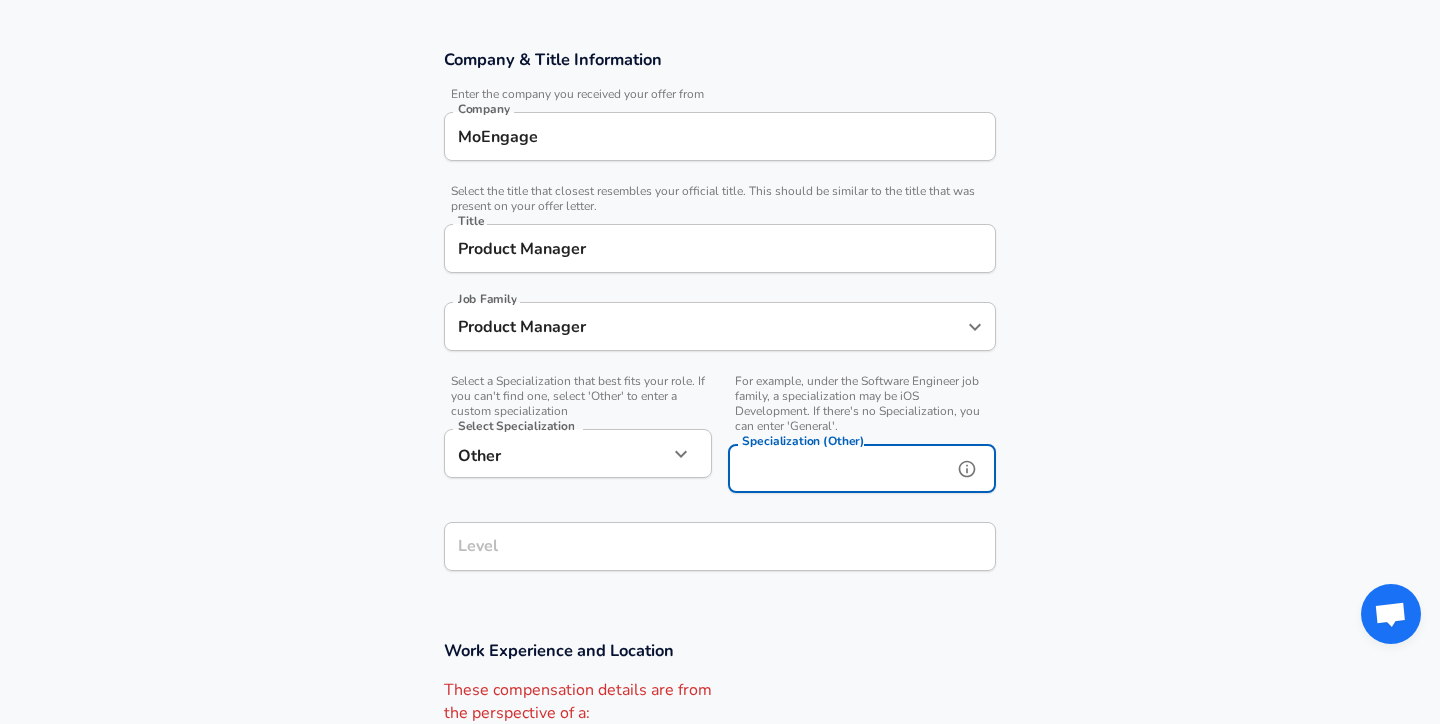 scroll, scrollTop: 360, scrollLeft: 0, axis: vertical 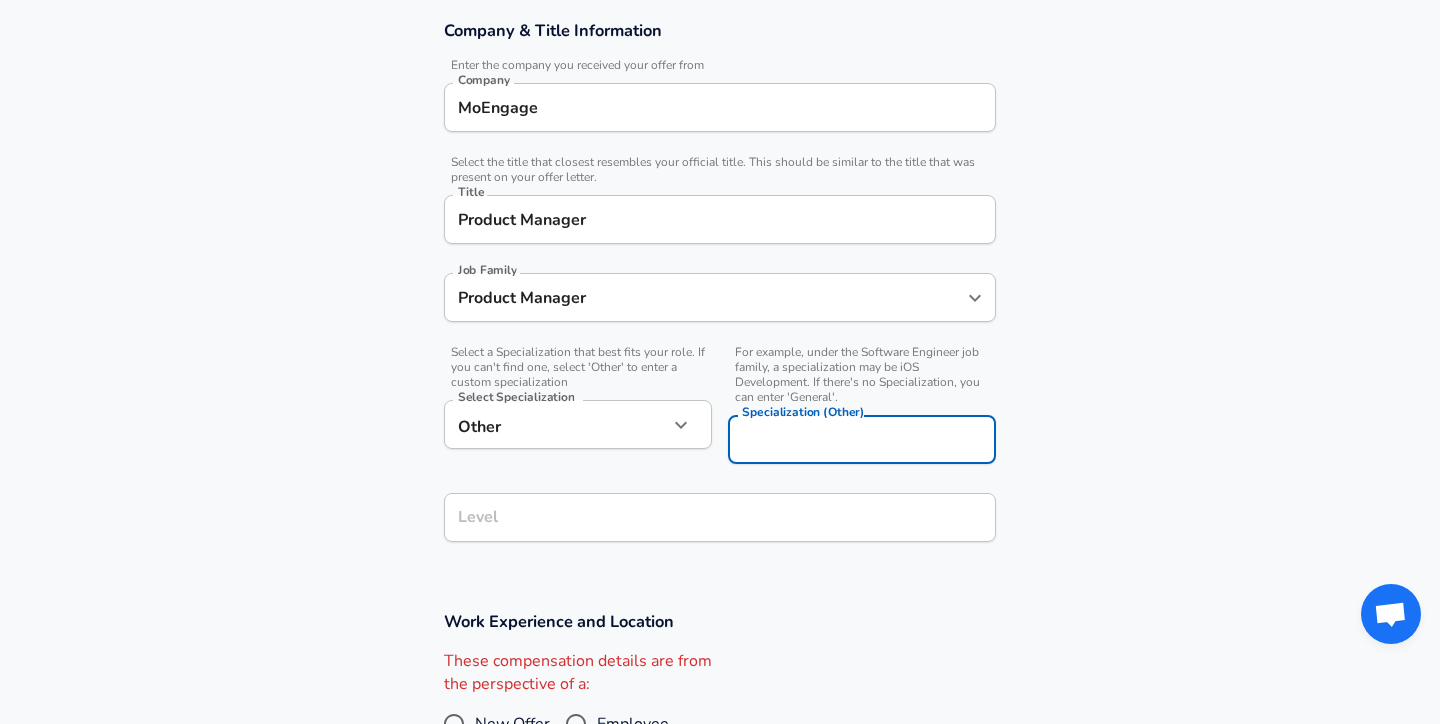 click on "Restart Add Your Salary Upload your offer letter   to verify your submission Enhance Privacy and Anonymity No Automatically hides specific fields until there are enough submissions to safely display the full details.   More Details Based on your submission and the data points that we have already collected, we will automatically hide and anonymize specific fields if there aren't enough data points to remain sufficiently anonymous. Company & Title Information   Enter the company you received your offer from Company MoEngage Company   Select the title that closest resembles your official title. This should be similar to the title that was present on your offer letter. Title Product Manager Title Job Family Product Manager Job Family   Select a Specialization that best fits your role. If you can't find one, select 'Other' to enter a custom specialization Select Specialization Other Other Select Specialization   Specialization (Other) Specialization (Other) Level Level Work Experience and Location New Offer" at bounding box center [720, 2] 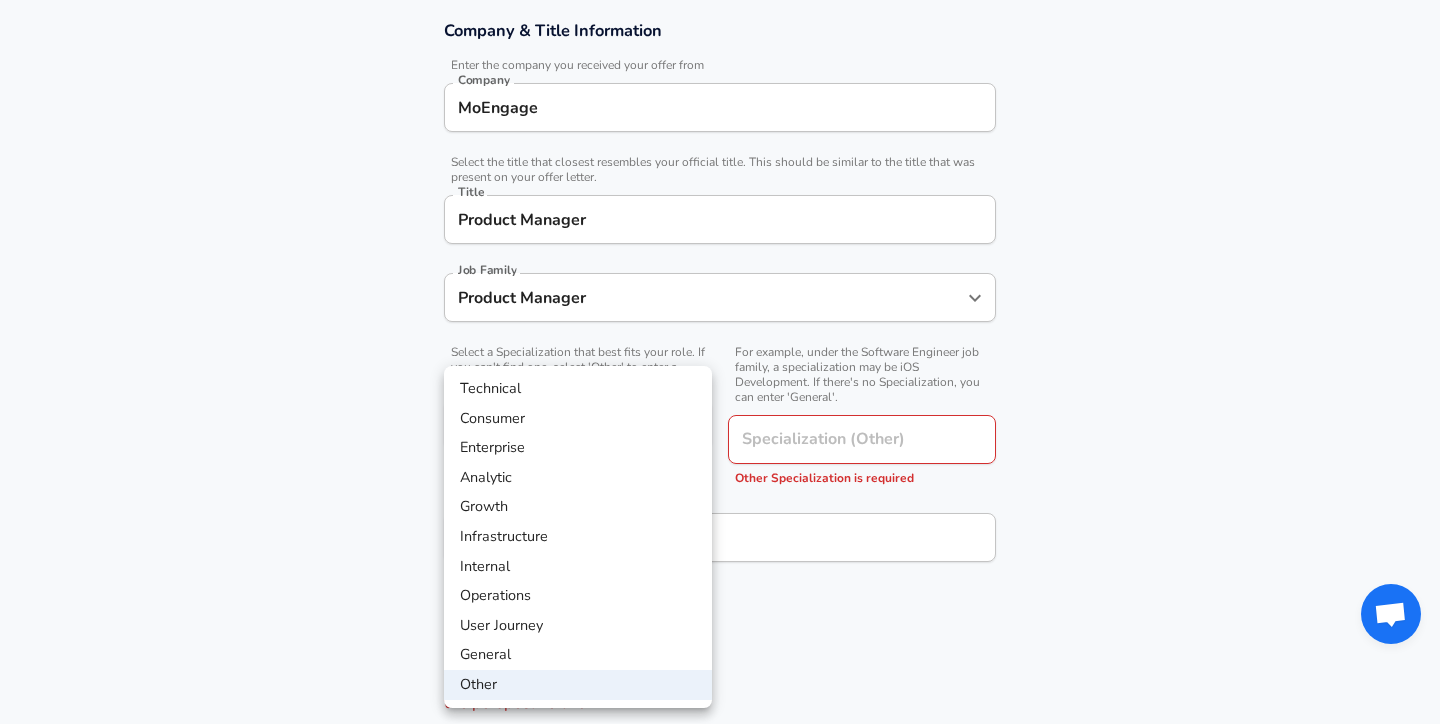click on "General" at bounding box center [578, 655] 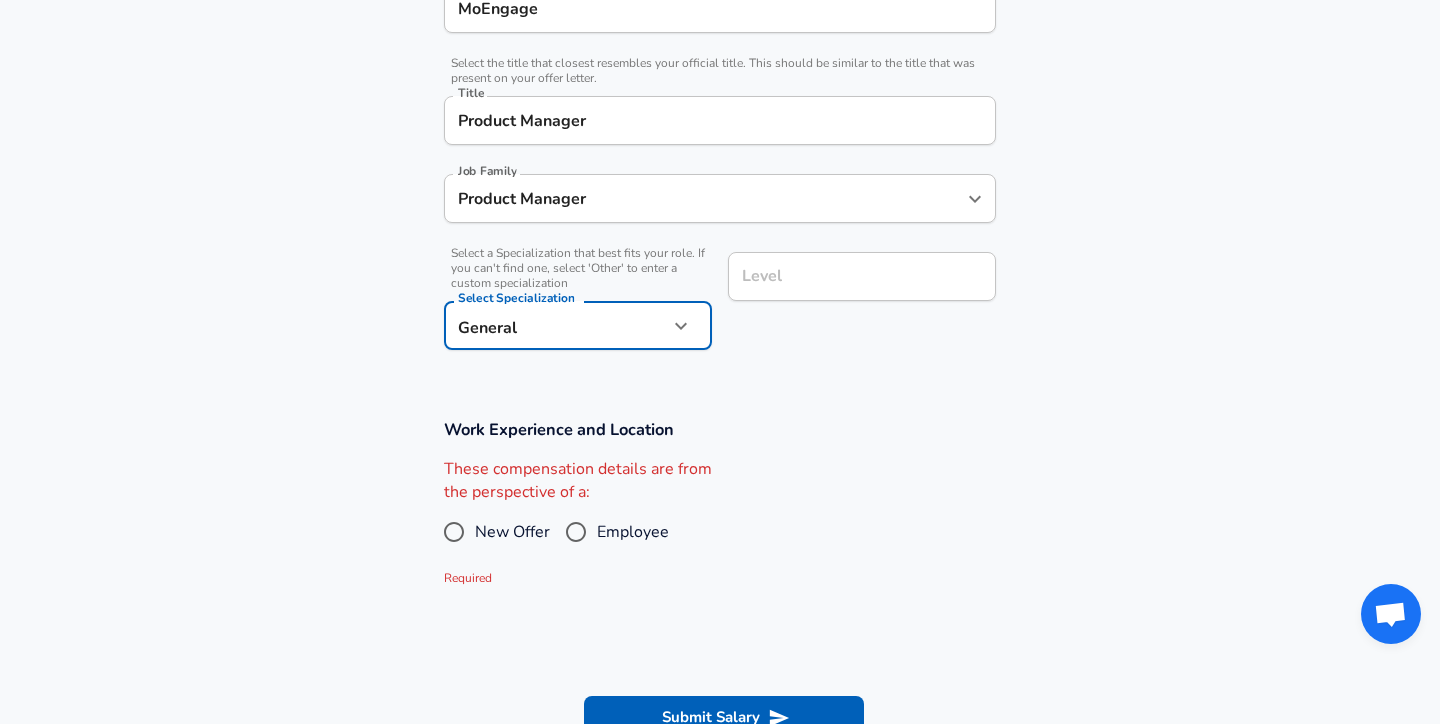 click on "Level" at bounding box center [862, 276] 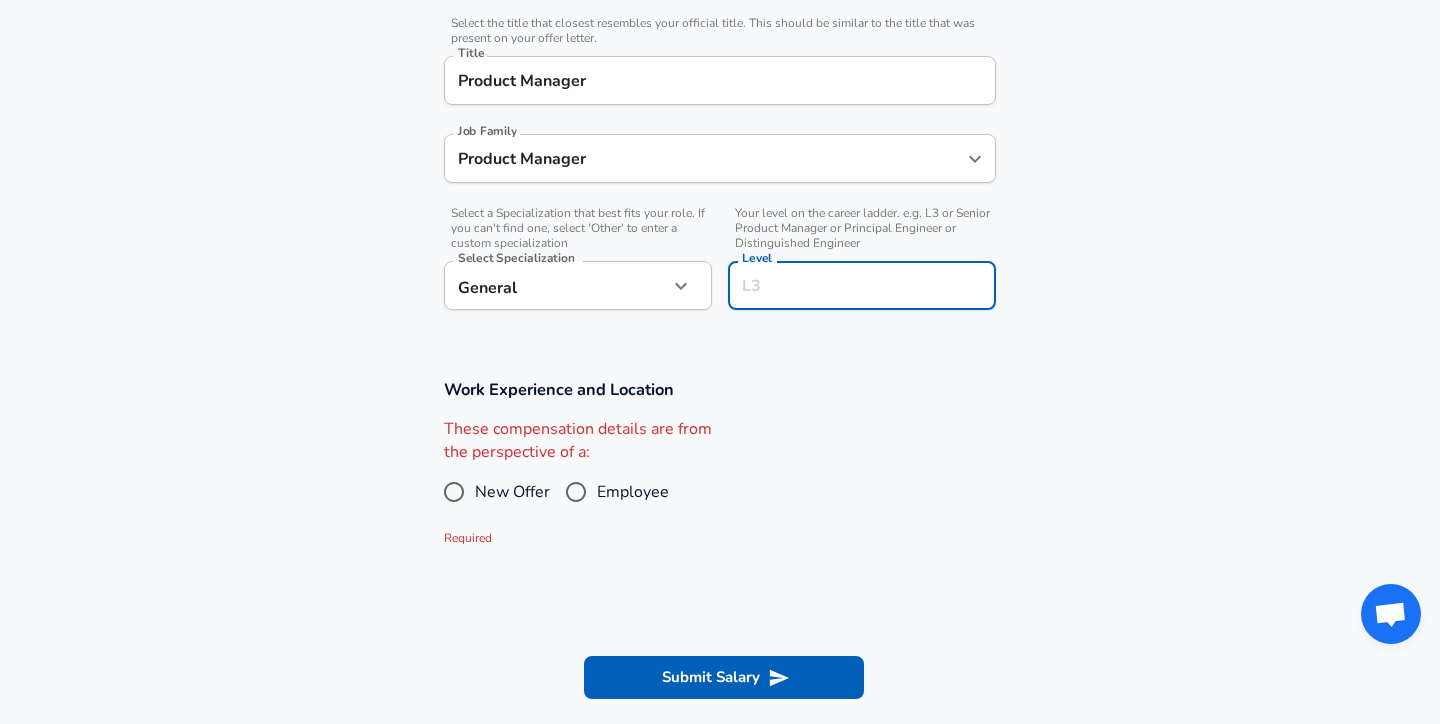 click on "Level" at bounding box center [862, 285] 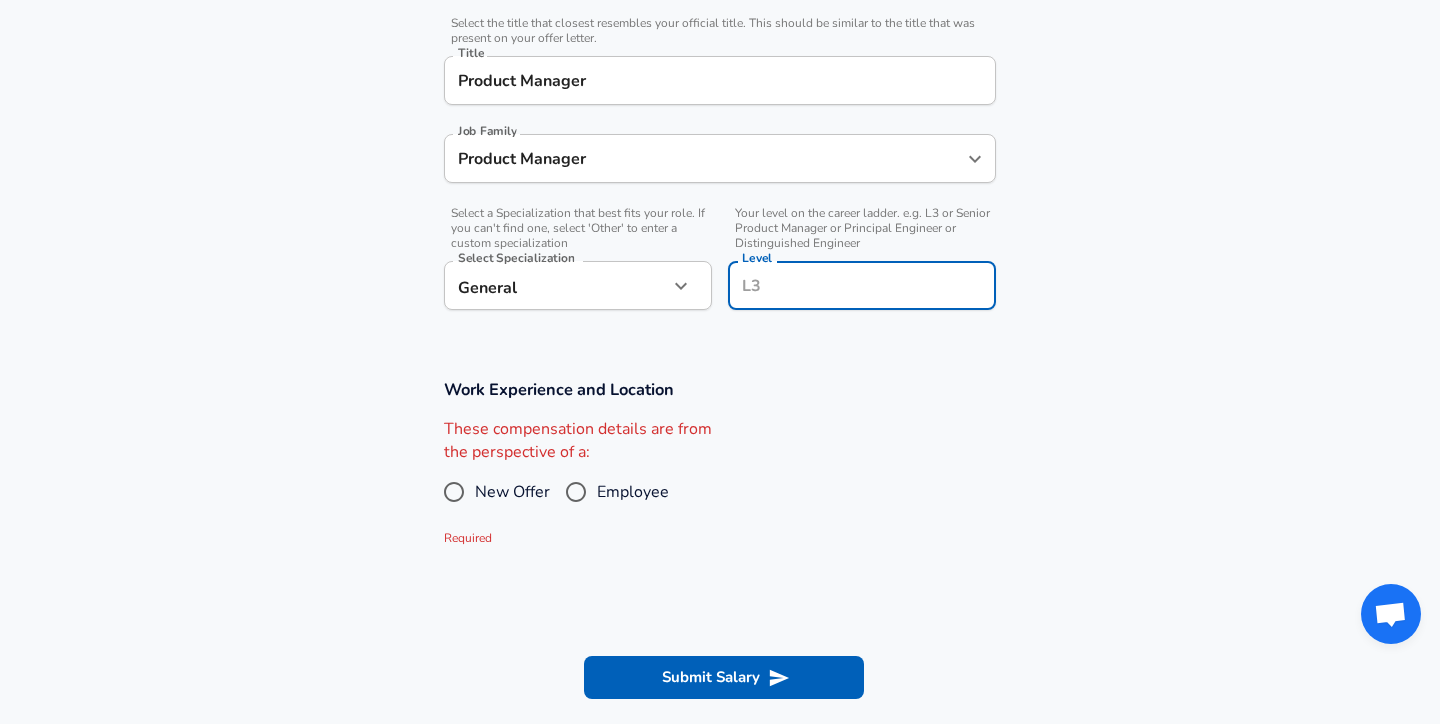 click on "Company & Title Information   Enter the company you received your offer from Company MoEngage Company   Select the title that closest resembles your official title. This should be similar to the title that was present on your offer letter. Title Product Manager Title Job Family Product Manager Job Family   Select a Specialization that best fits your role. If you can't find one, select 'Other' to enter a custom specialization Select Specialization General General Select Specialization   Your level on the career ladder. e.g. L3 or Senior Product Manager or Principal Engineer or Distinguished Engineer Level Level" at bounding box center [720, 106] 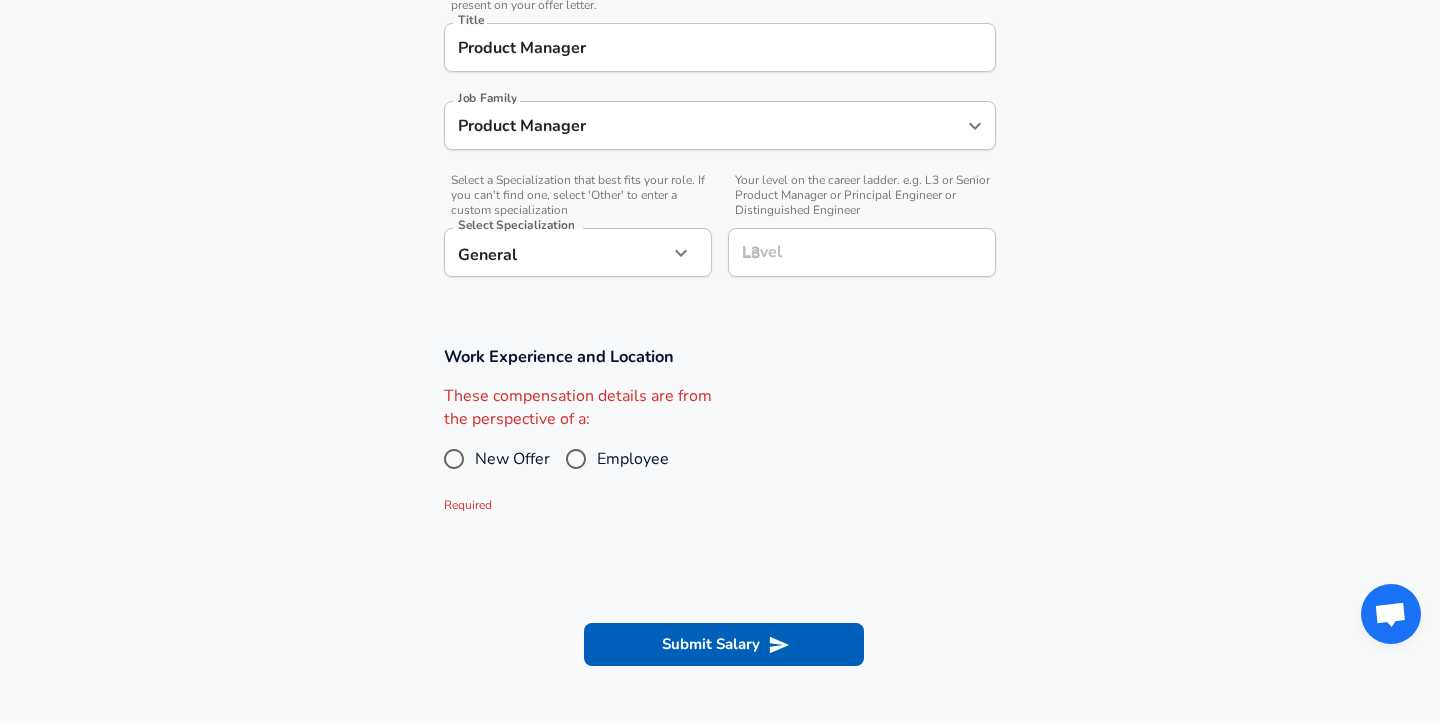 scroll, scrollTop: 573, scrollLeft: 0, axis: vertical 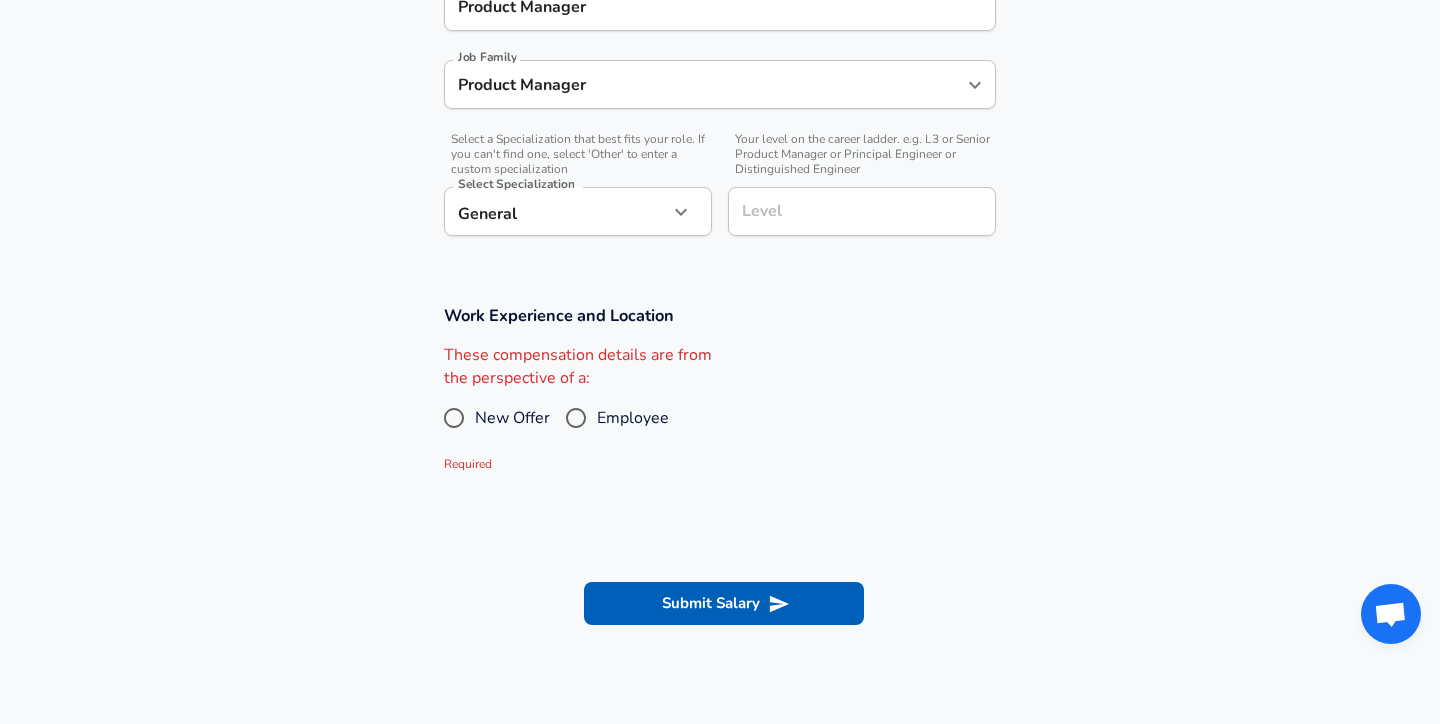click on "Employee" at bounding box center (576, 418) 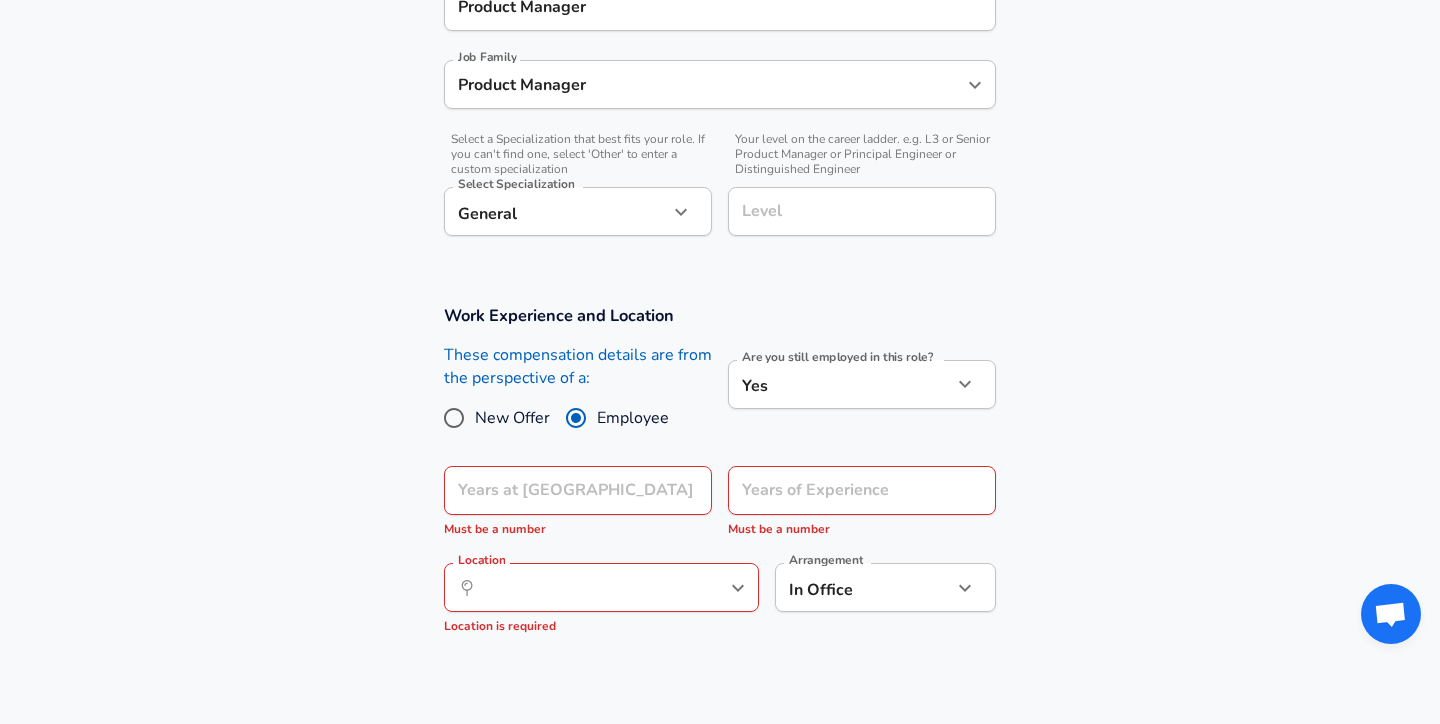 scroll, scrollTop: 691, scrollLeft: 0, axis: vertical 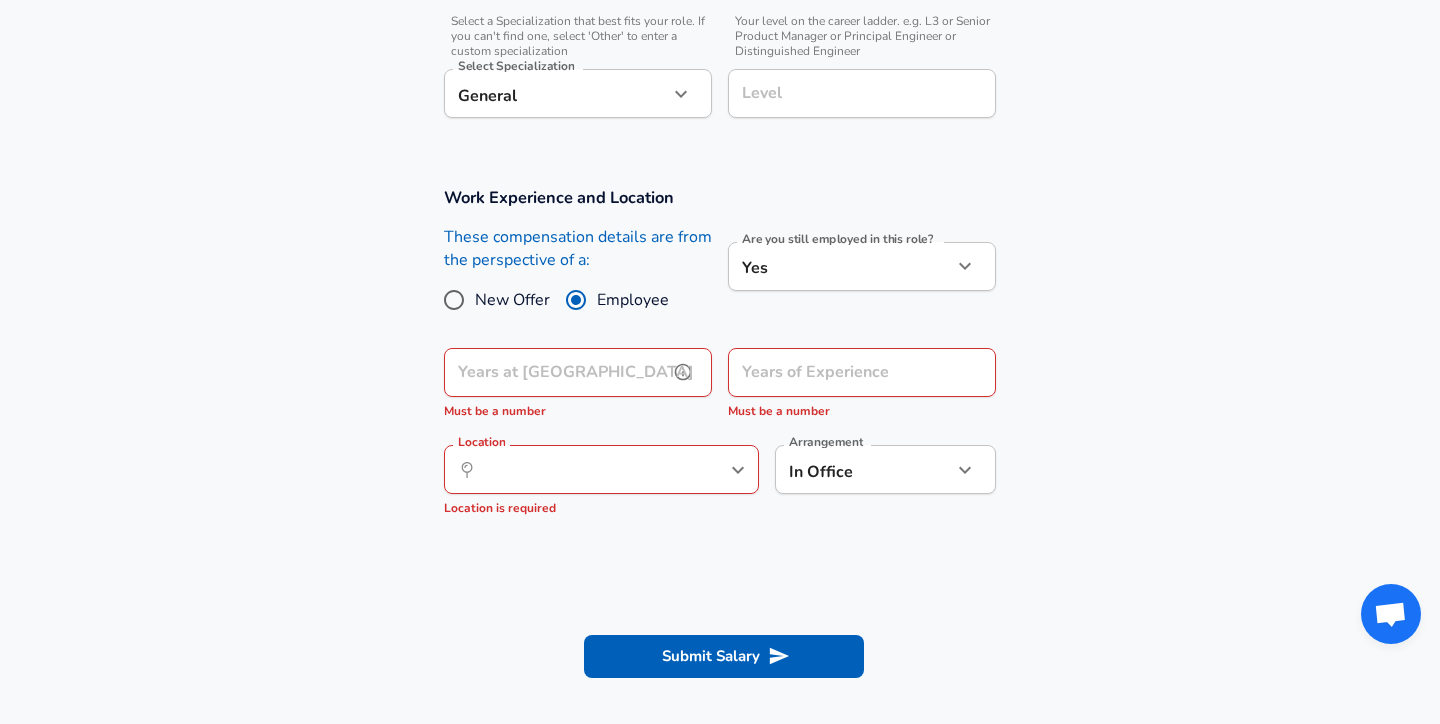 click on "Years at [GEOGRAPHIC_DATA]" at bounding box center (556, 372) 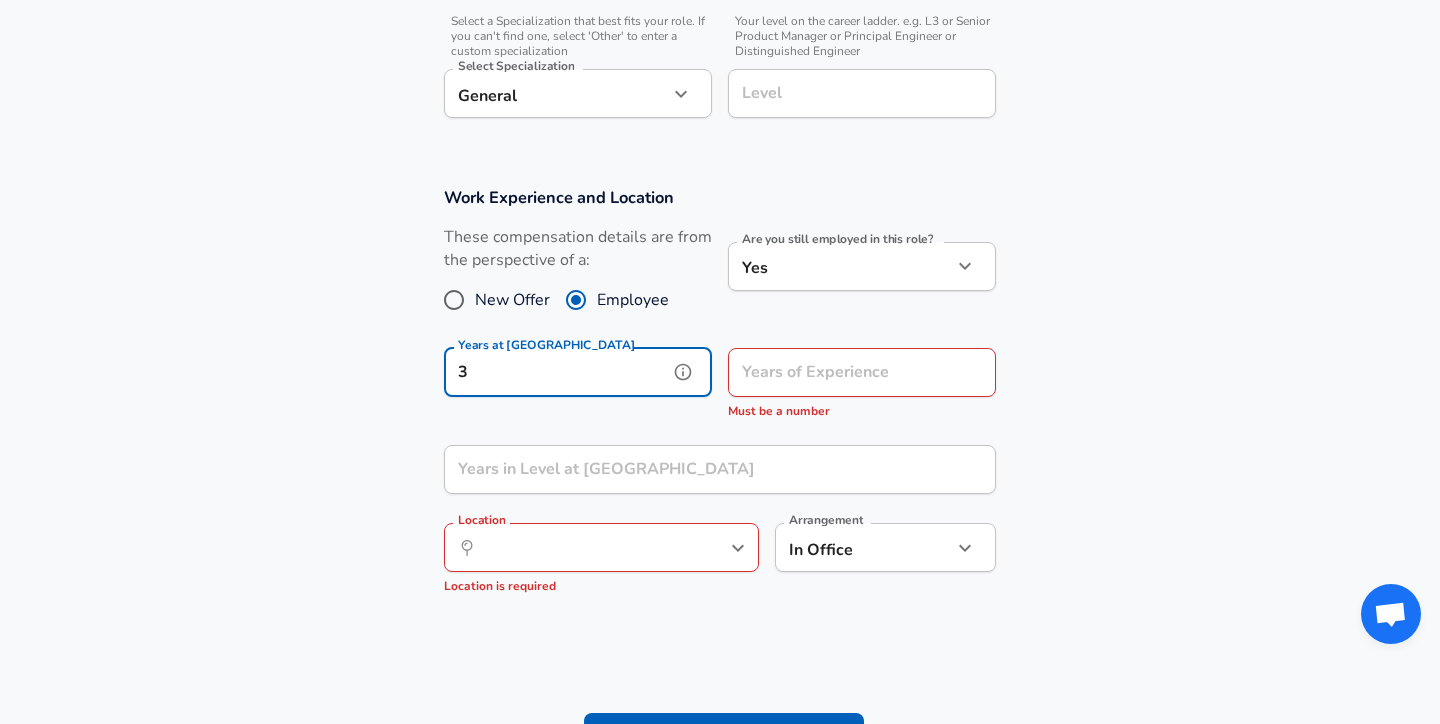 type on "3" 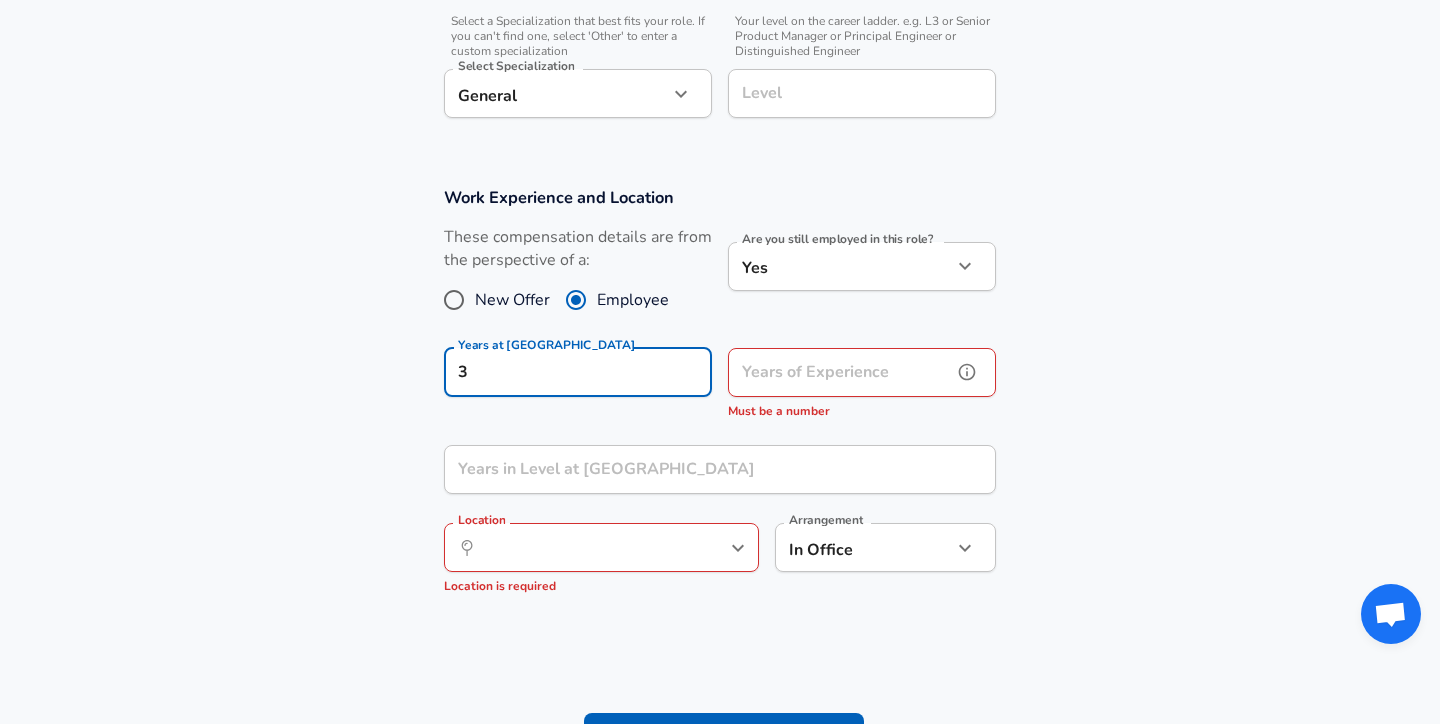 click on "Years of Experience" at bounding box center [840, 372] 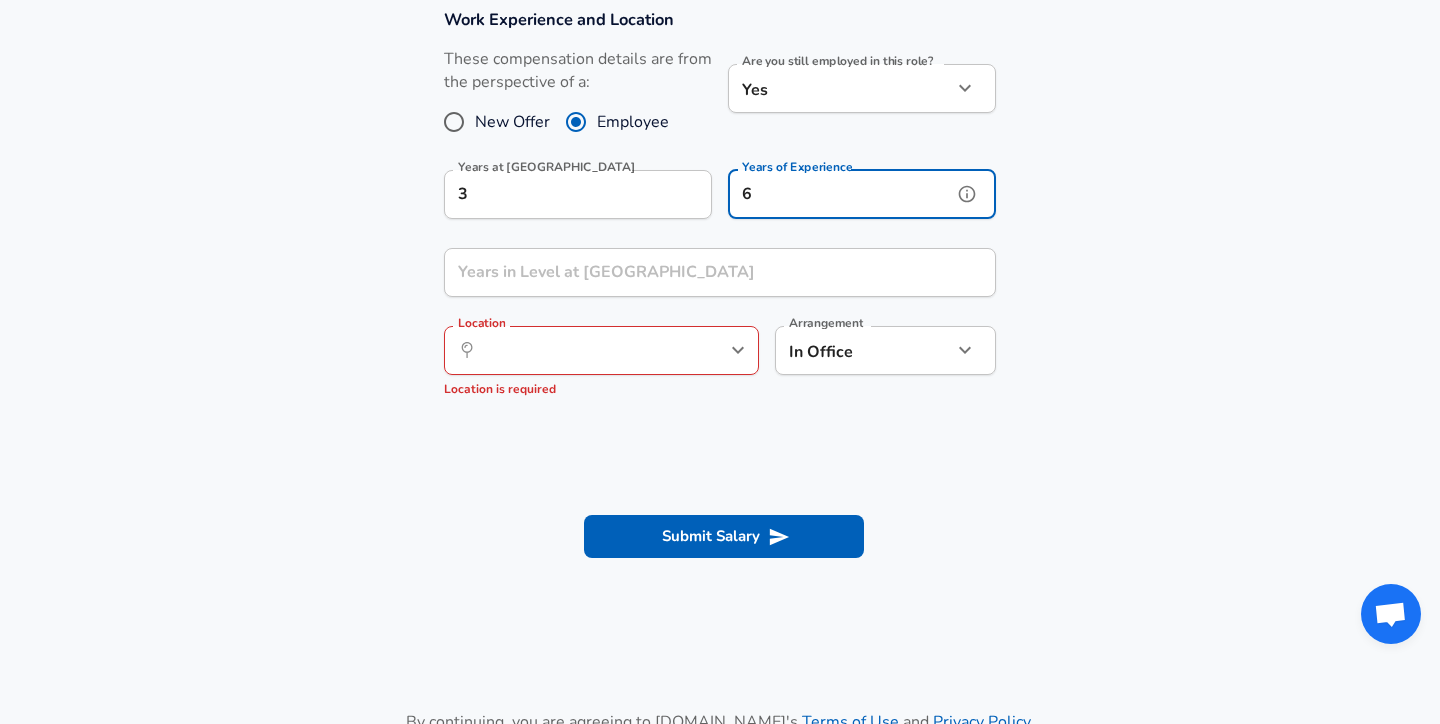 scroll, scrollTop: 883, scrollLeft: 0, axis: vertical 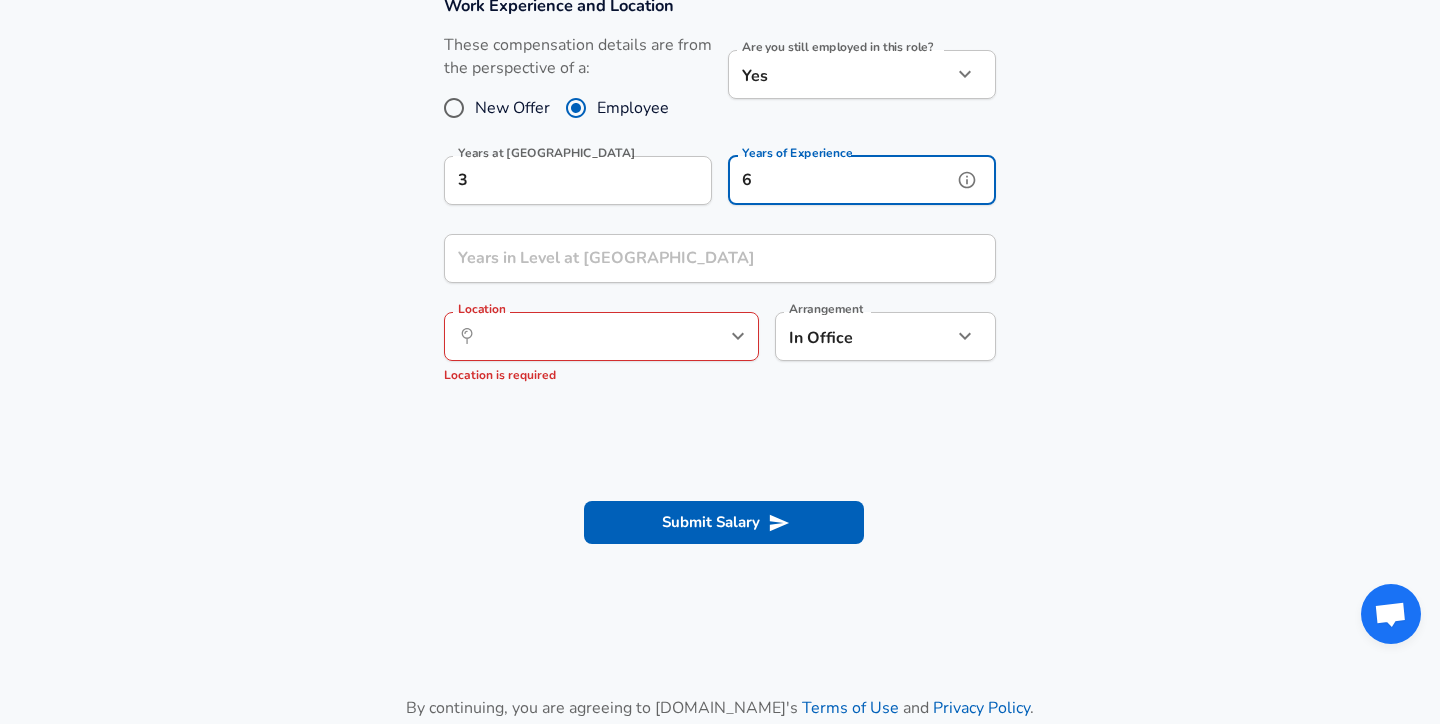 type on "6" 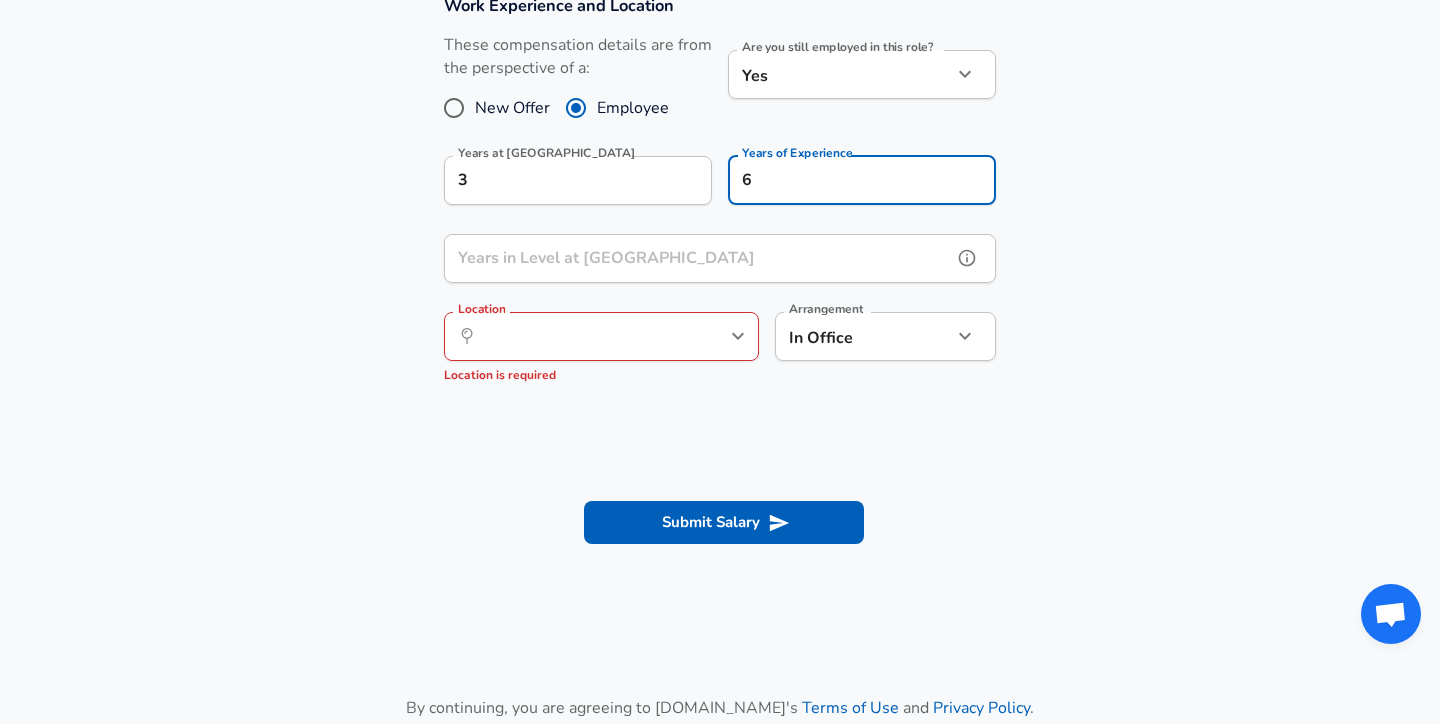 click on "Years in Level at [GEOGRAPHIC_DATA]" at bounding box center (698, 258) 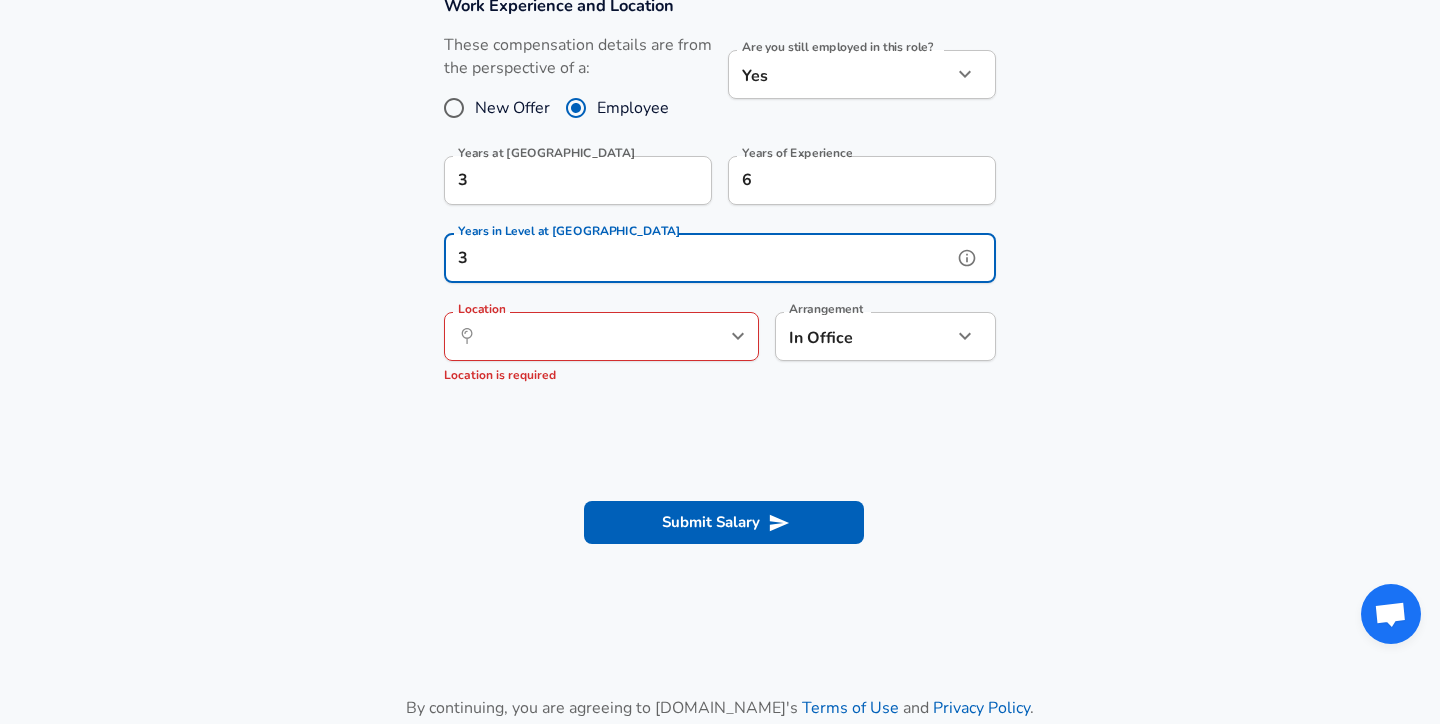 scroll, scrollTop: 1002, scrollLeft: 0, axis: vertical 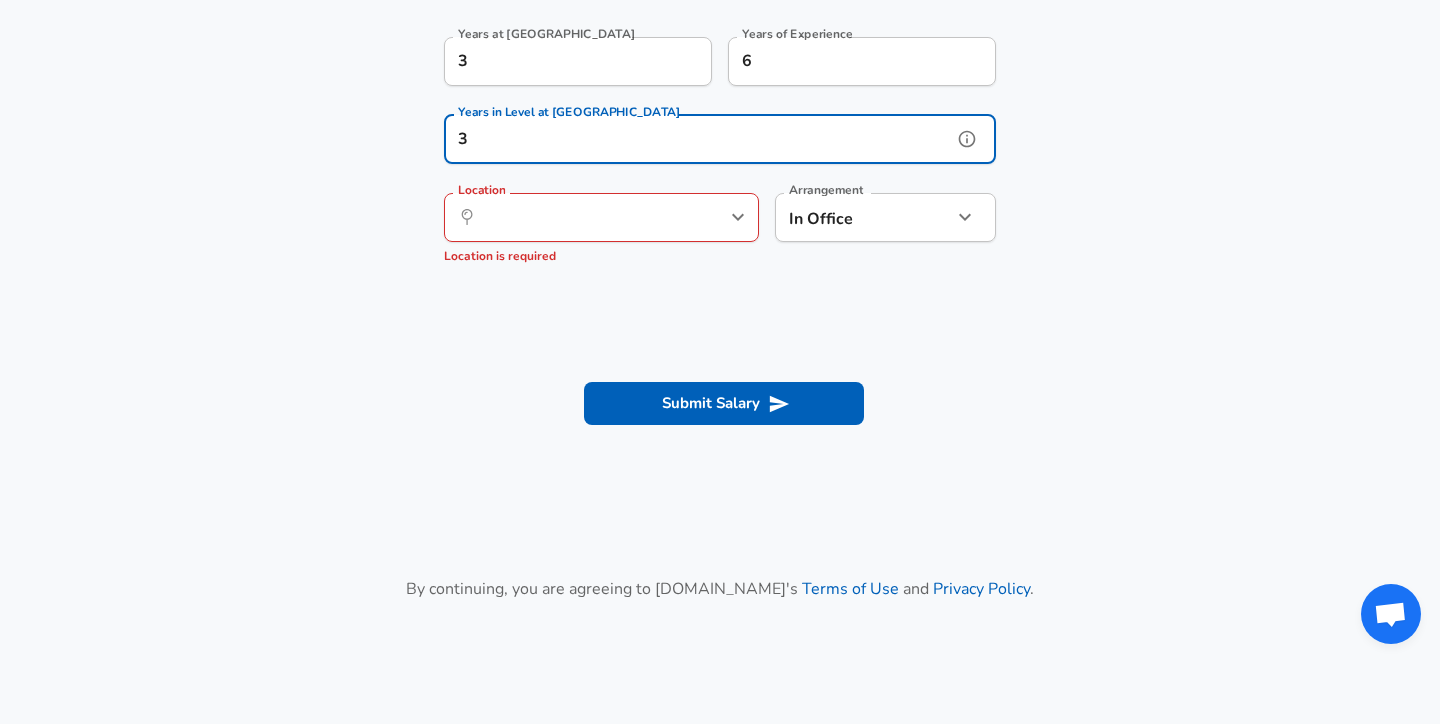 type on "3" 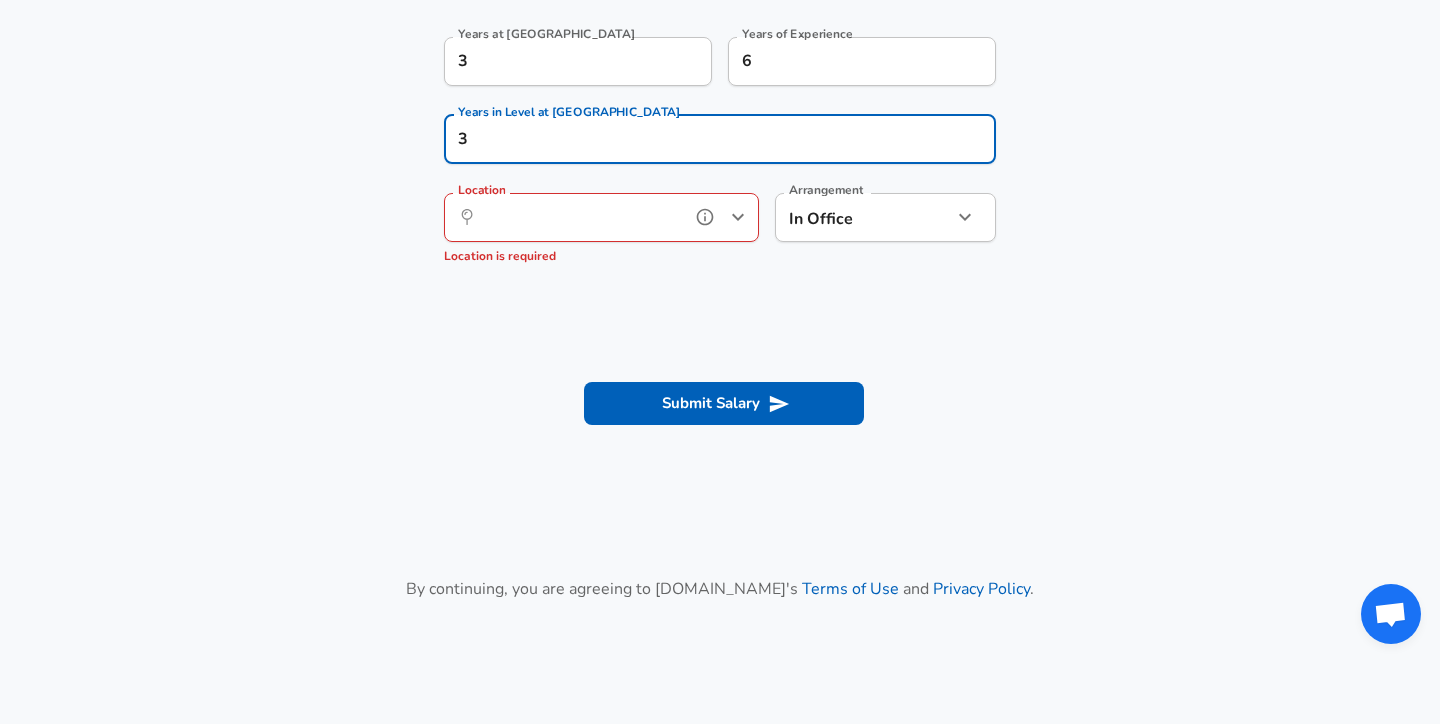 click on "Location" at bounding box center [579, 217] 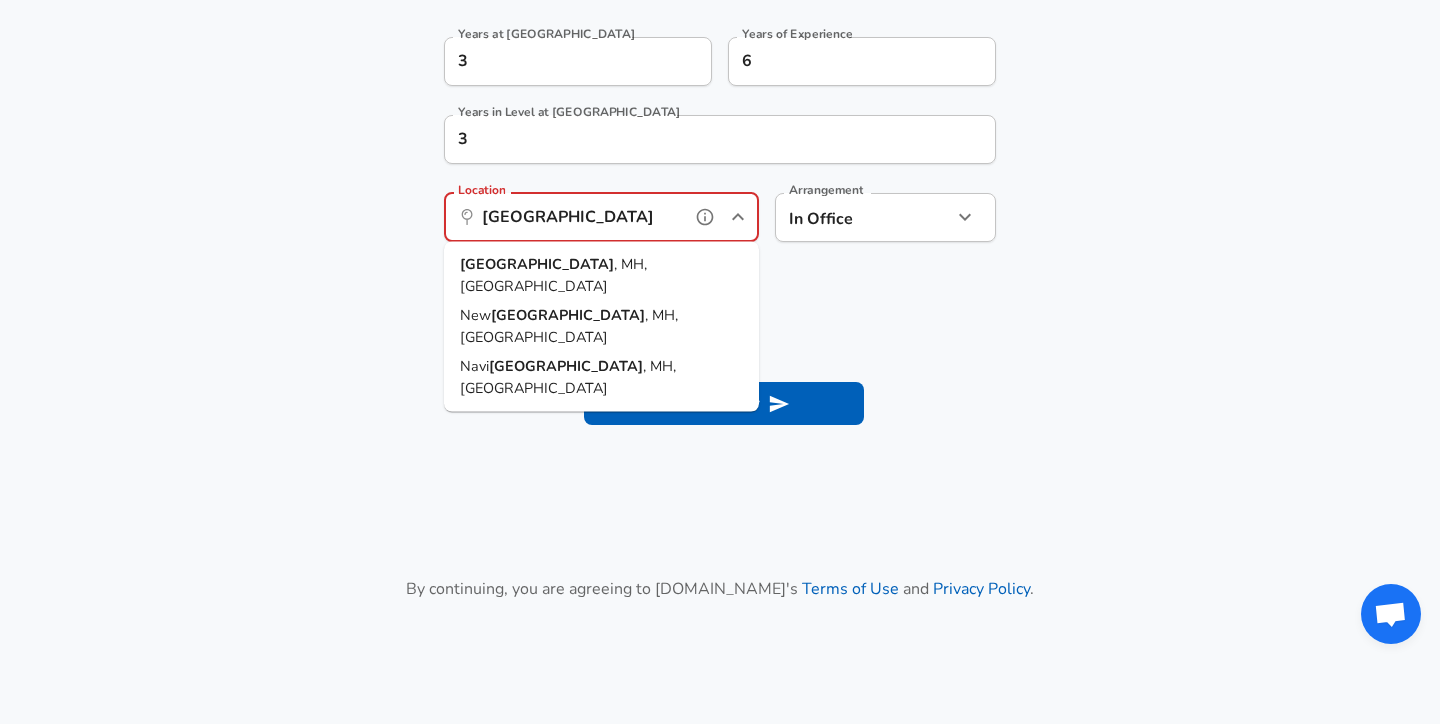 click on ", MH, [GEOGRAPHIC_DATA]" at bounding box center (553, 275) 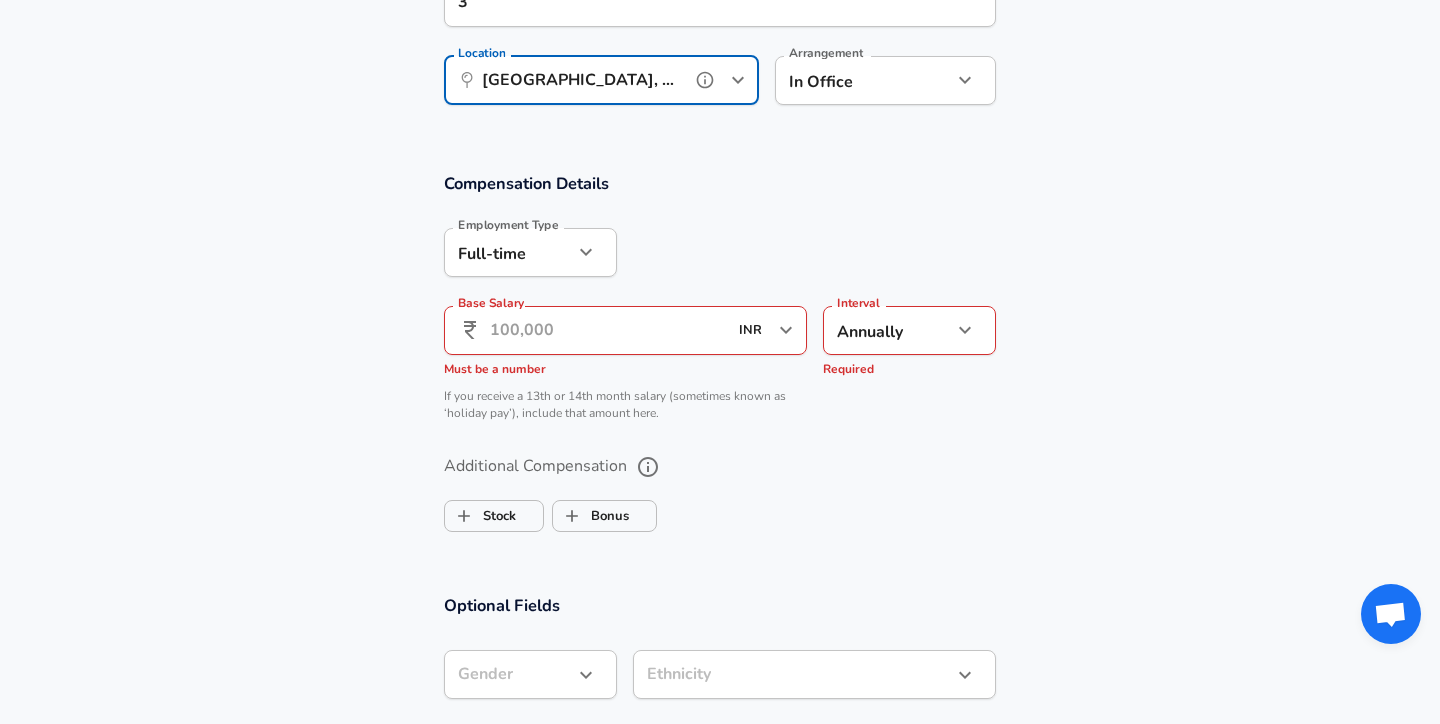 scroll, scrollTop: 1148, scrollLeft: 0, axis: vertical 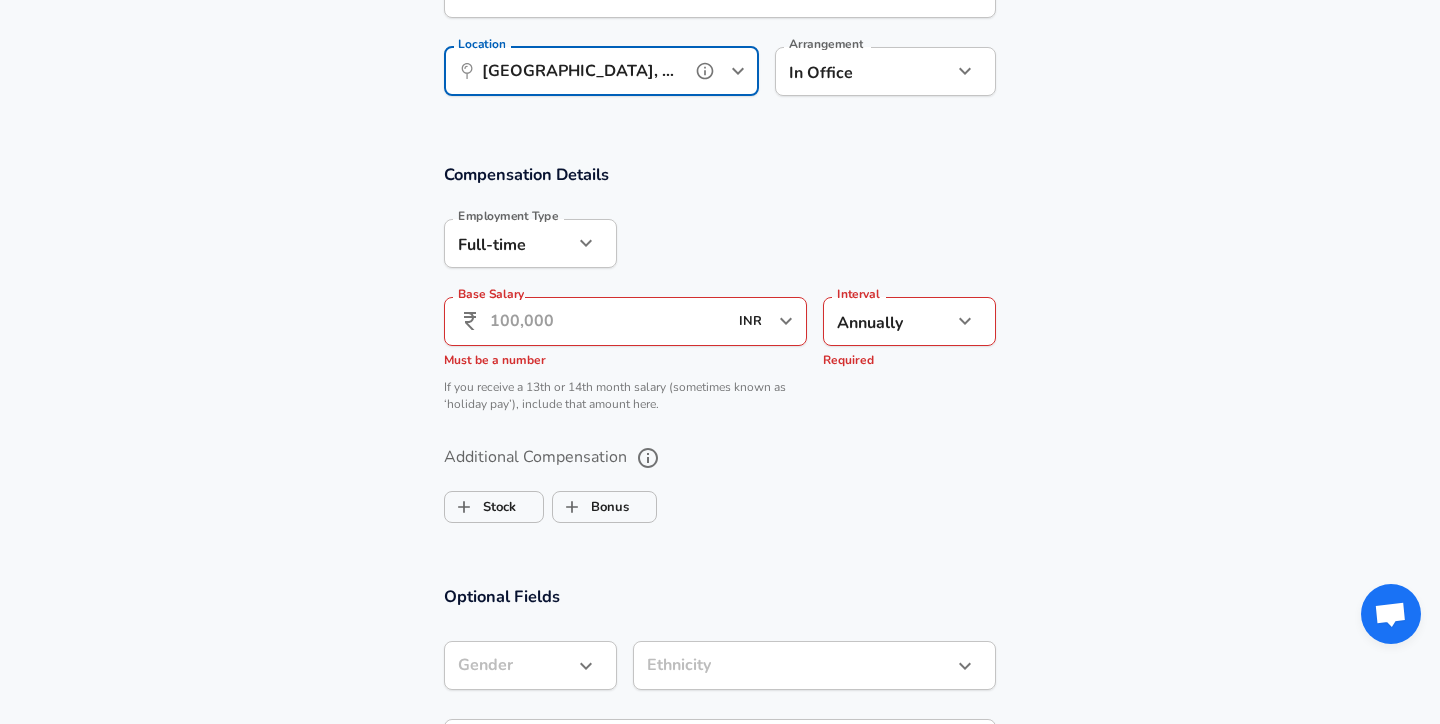 type on "[GEOGRAPHIC_DATA], MH, [GEOGRAPHIC_DATA]" 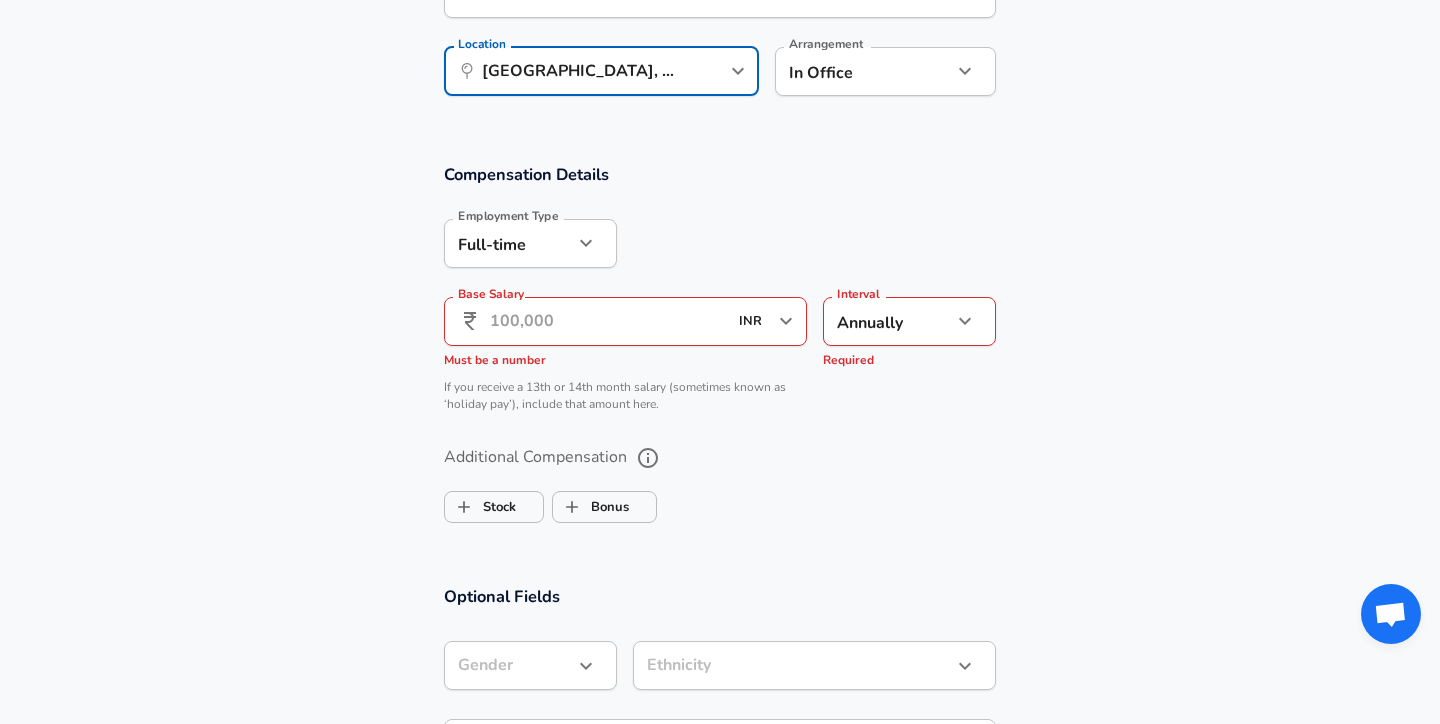 click on "Base Salary" at bounding box center [608, 321] 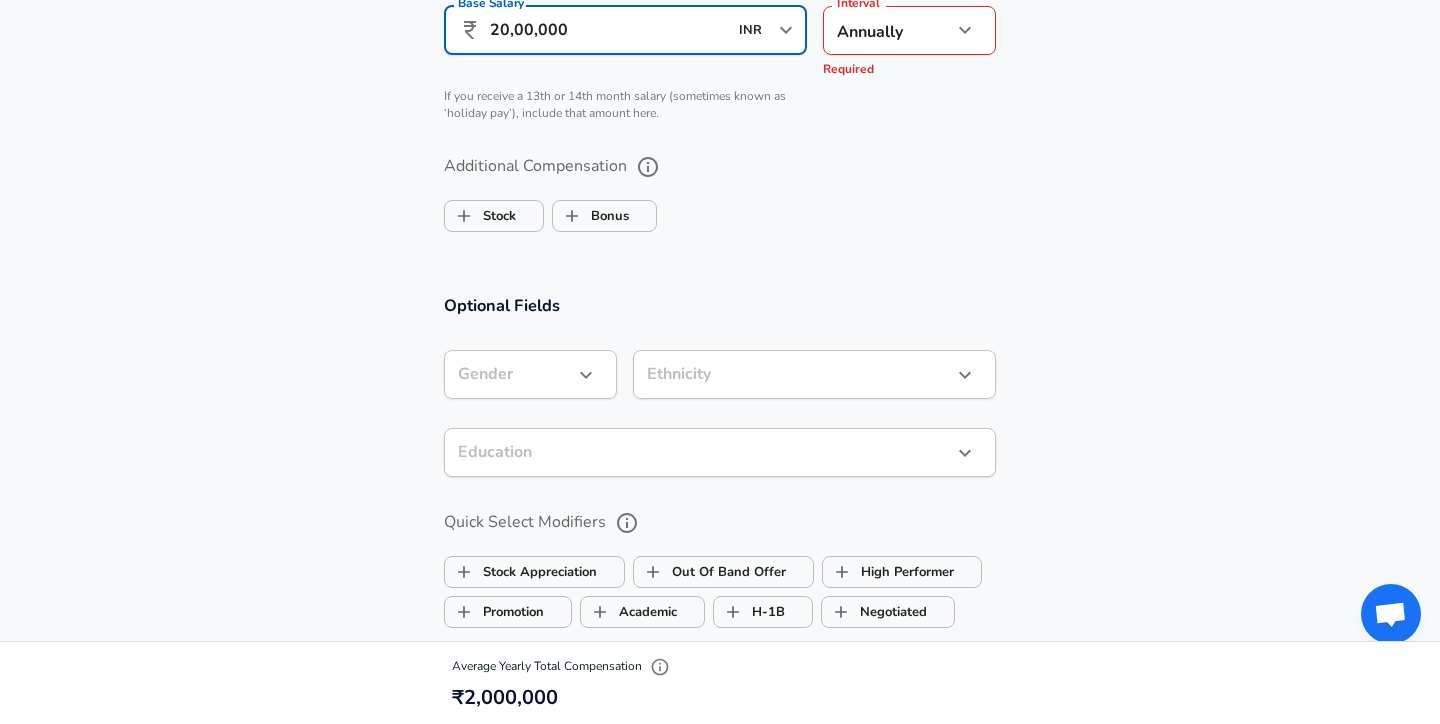 scroll, scrollTop: 1463, scrollLeft: 0, axis: vertical 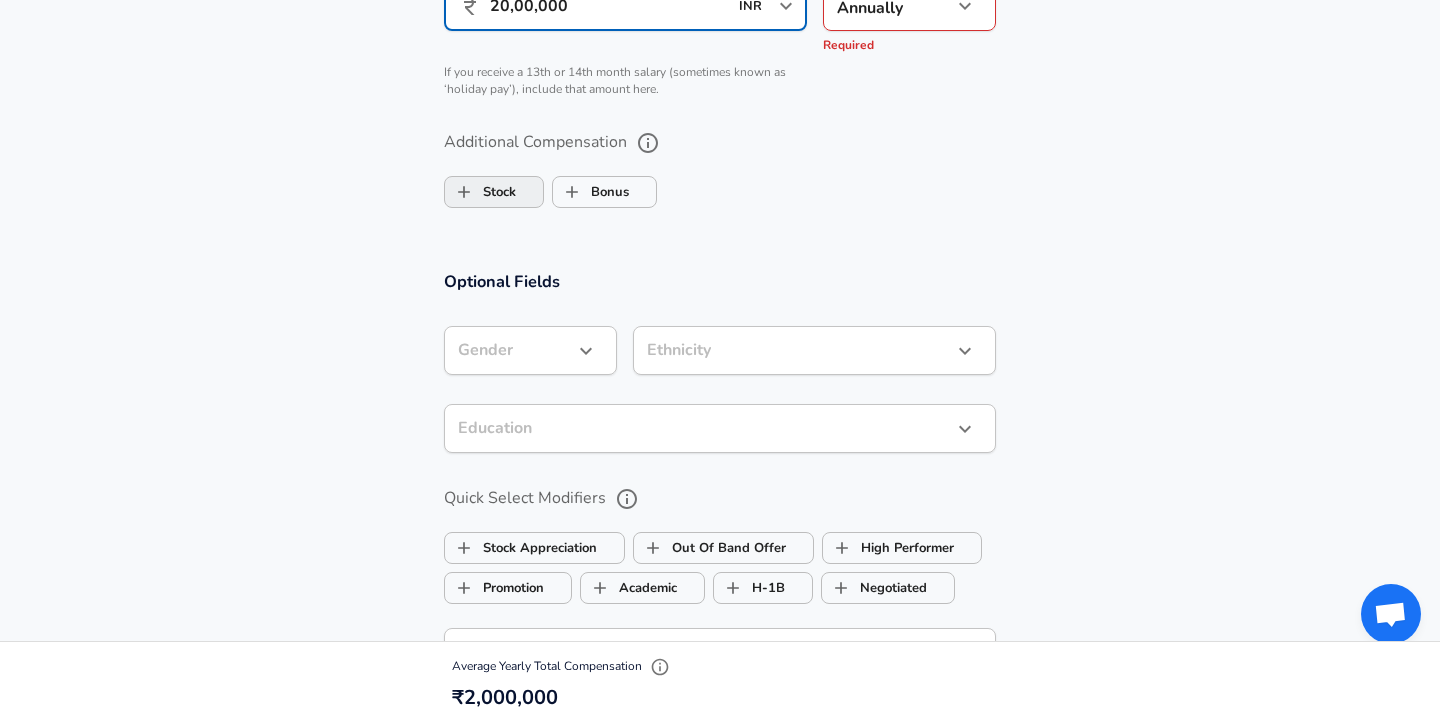 type on "20,00,000" 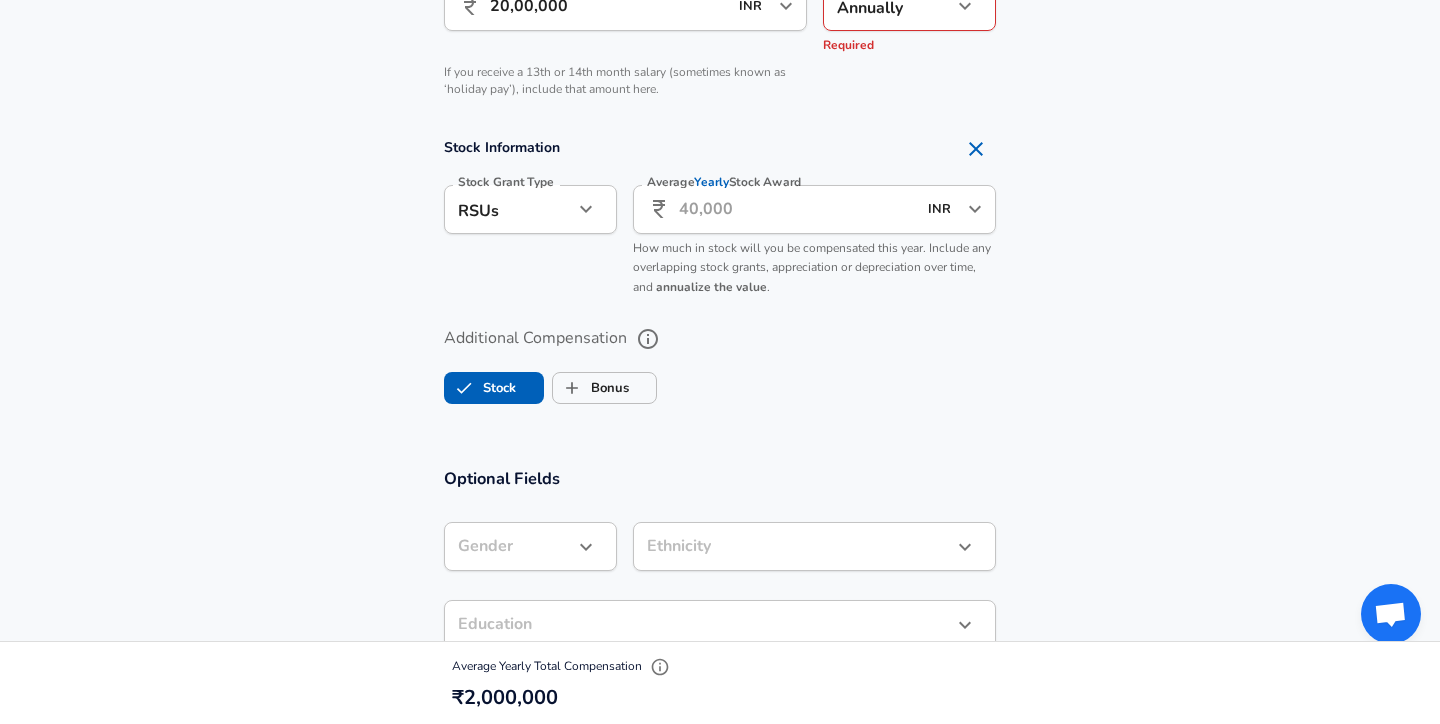 click on "Restart Add Your Salary Upload your offer letter   to verify your submission Enhance Privacy and Anonymity No Automatically hides specific fields until there are enough submissions to safely display the full details.   More Details Based on your submission and the data points that we have already collected, we will automatically hide and anonymize specific fields if there aren't enough data points to remain sufficiently anonymous. Company & Title Information   Enter the company you received your offer from Company MoEngage Company   Select the title that closest resembles your official title. This should be similar to the title that was present on your offer letter. Title Product Manager Title Job Family Product Manager Job Family   Select a Specialization that best fits your role. If you can't find one, select 'Other' to enter a custom specialization Select Specialization General General Select Specialization   Level Level Work Experience and Location These compensation details are from the perspective of a:" at bounding box center [720, -1101] 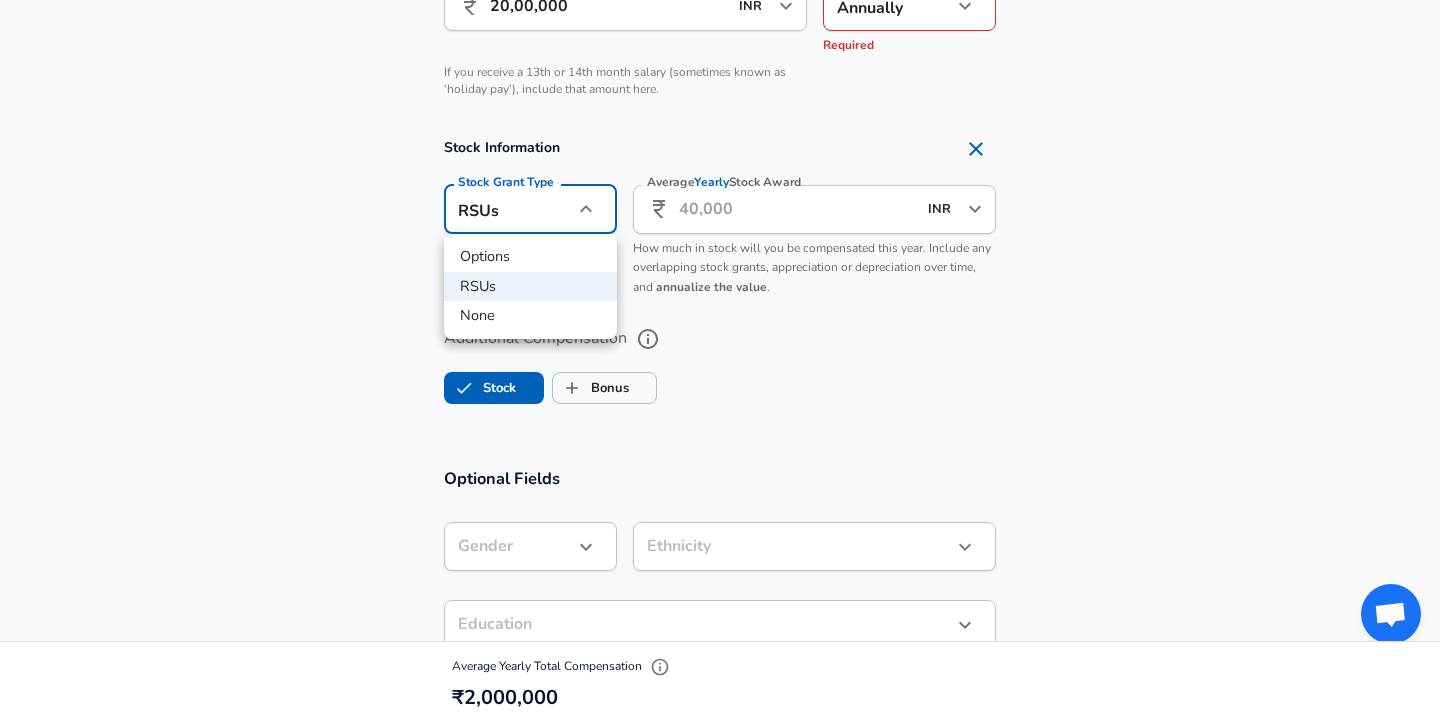 click on "RSUs" at bounding box center (530, 287) 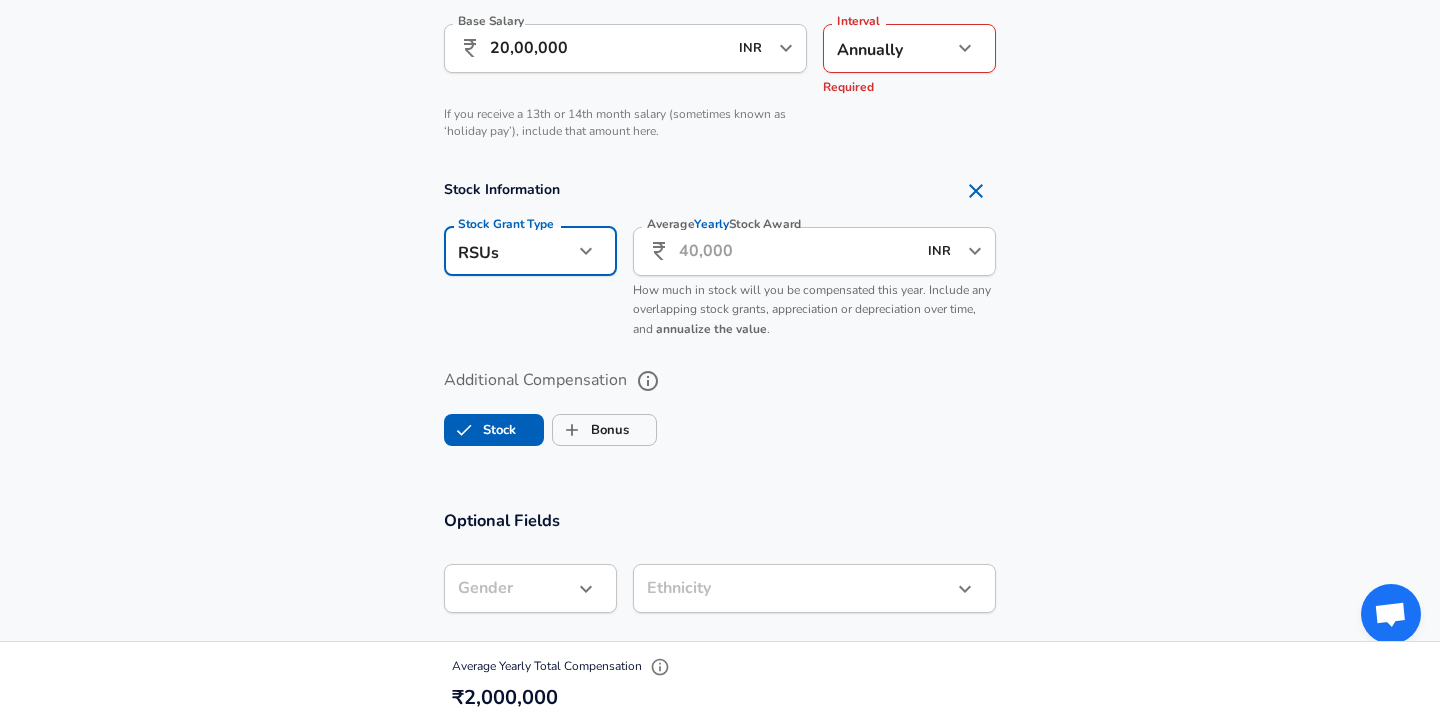scroll, scrollTop: 1419, scrollLeft: 0, axis: vertical 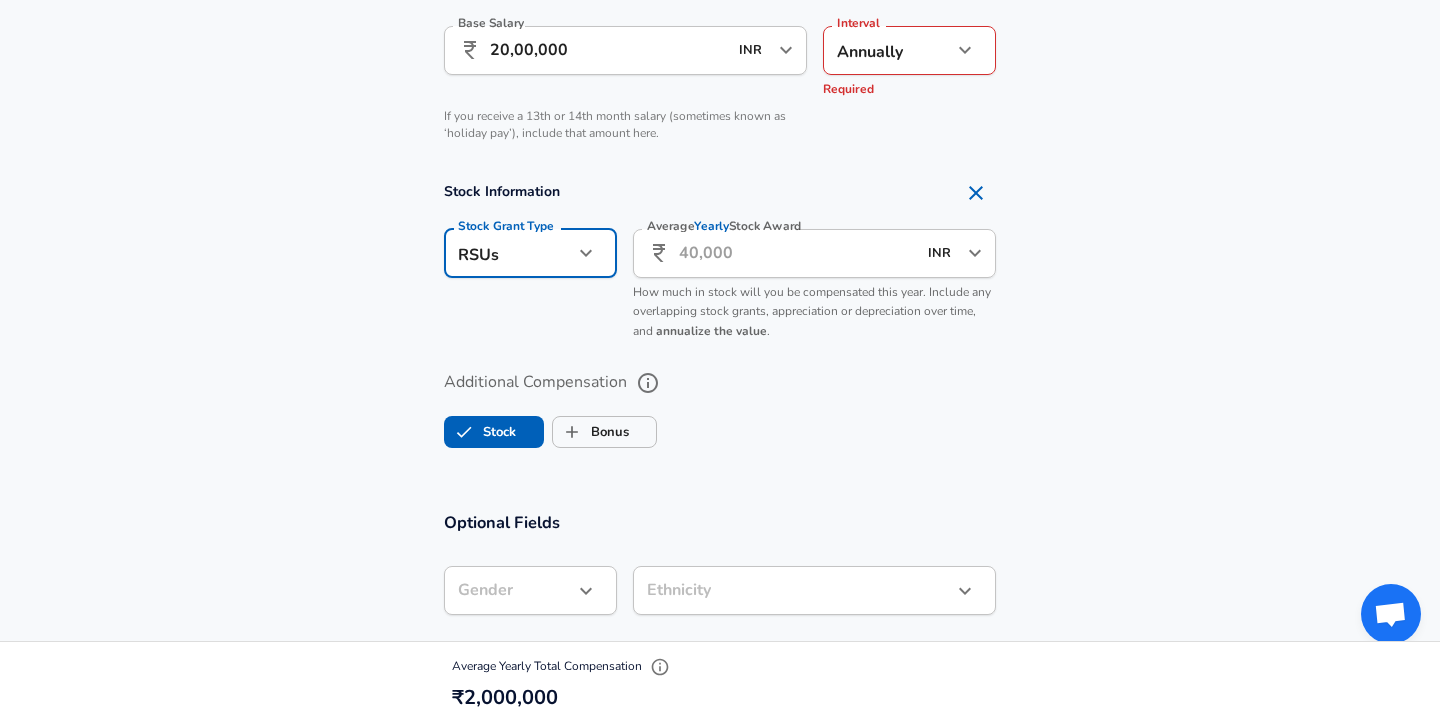 click on "Average  Yearly  Stock Award" at bounding box center [797, 253] 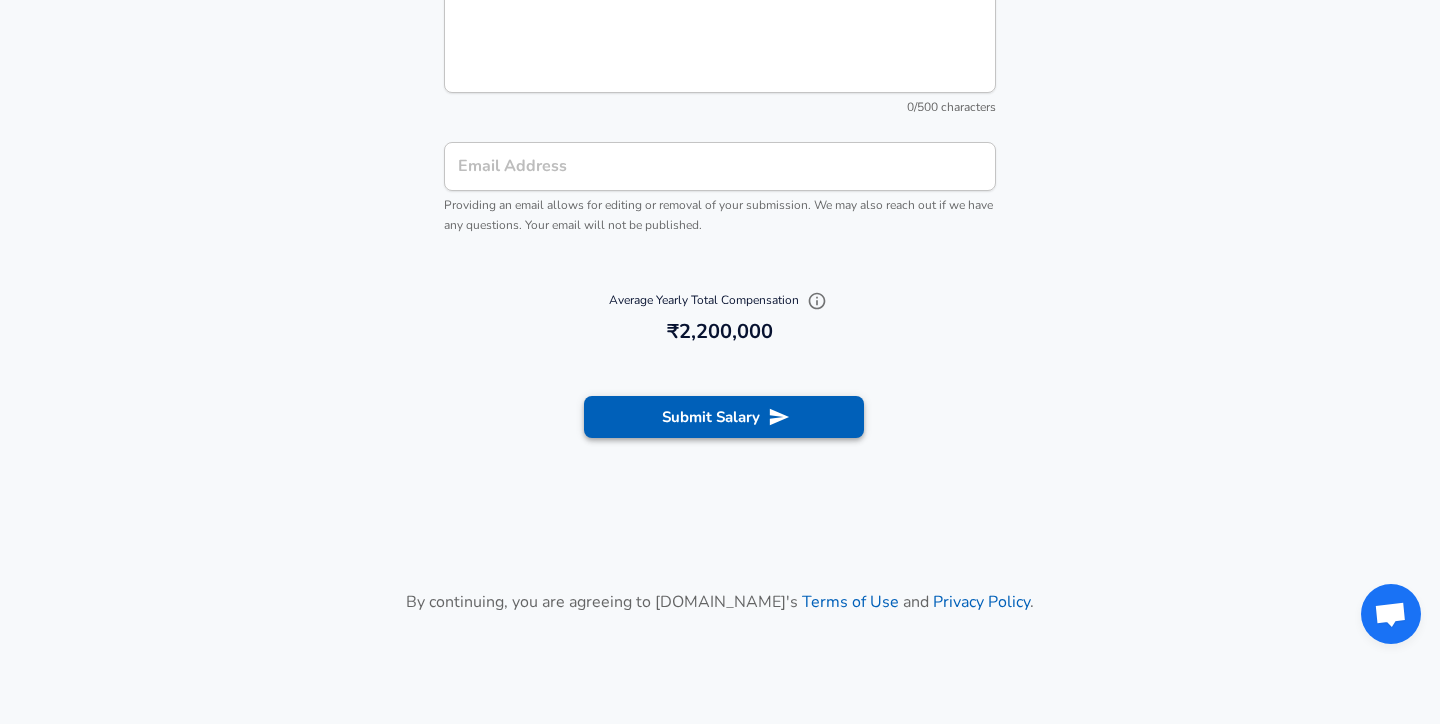 type on "2,00,000" 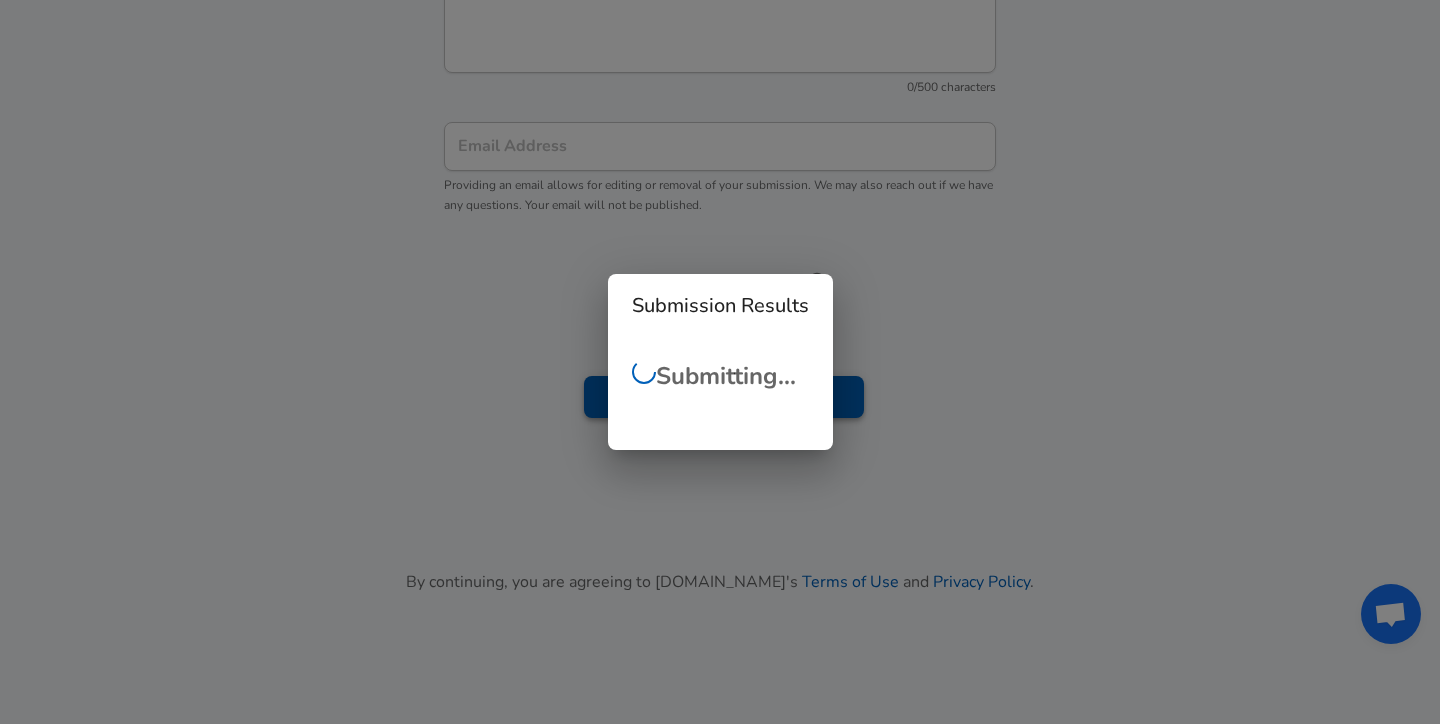 scroll, scrollTop: 2308, scrollLeft: 0, axis: vertical 